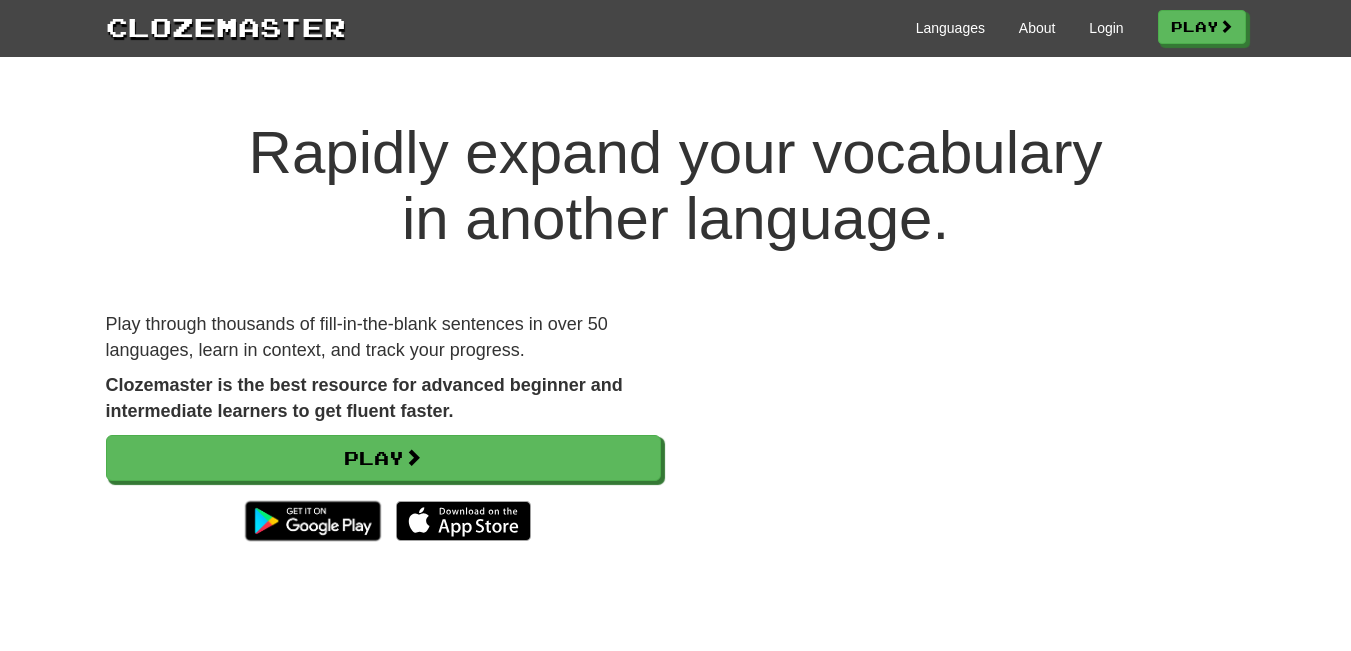 scroll, scrollTop: 0, scrollLeft: 0, axis: both 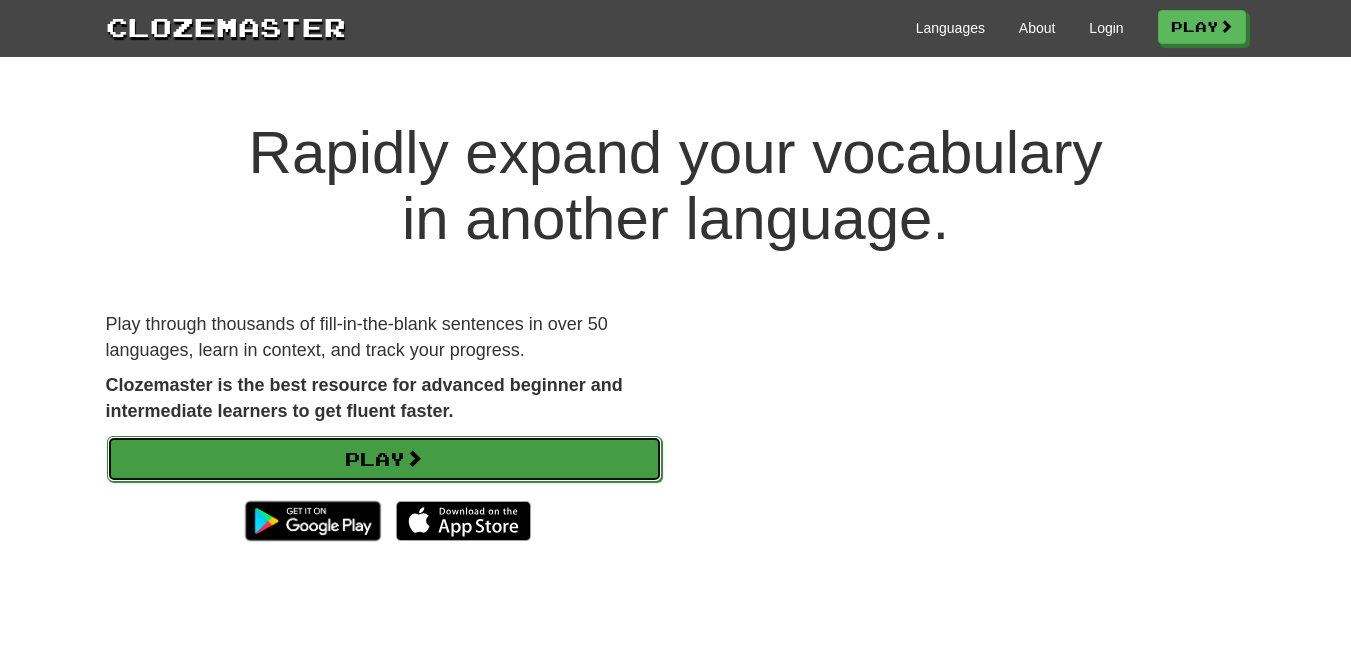 click on "Play" at bounding box center [384, 459] 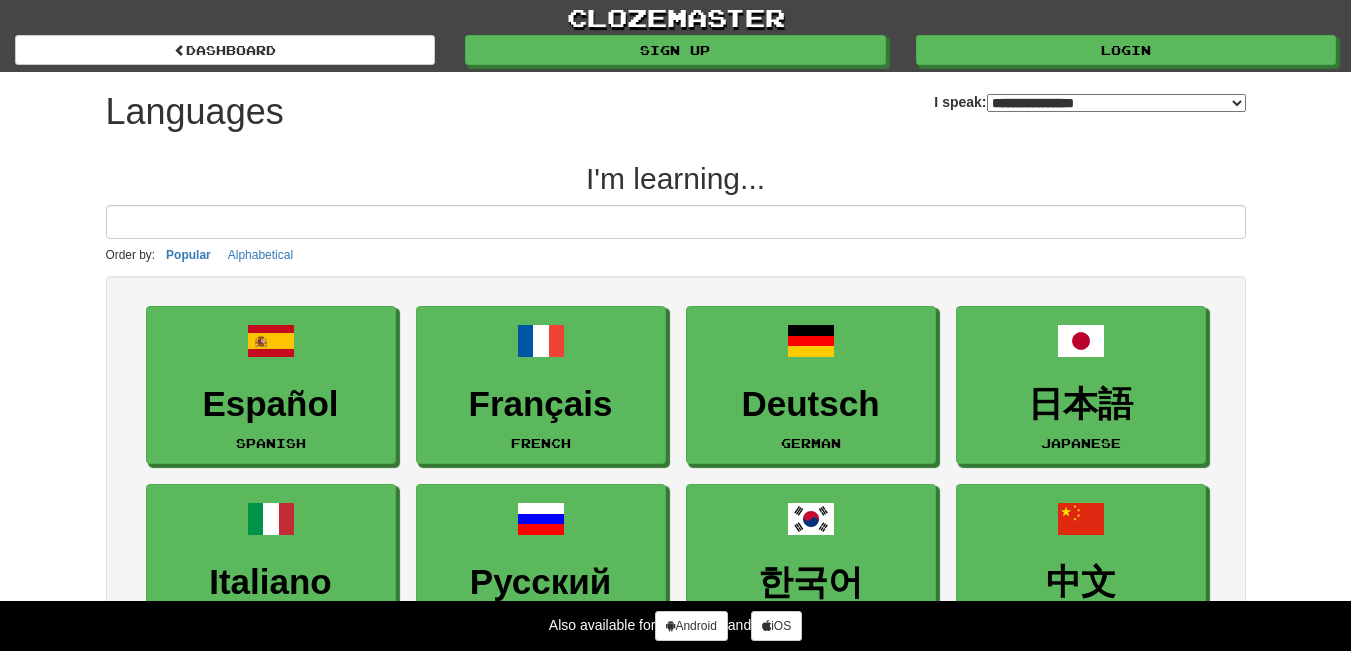 select on "*******" 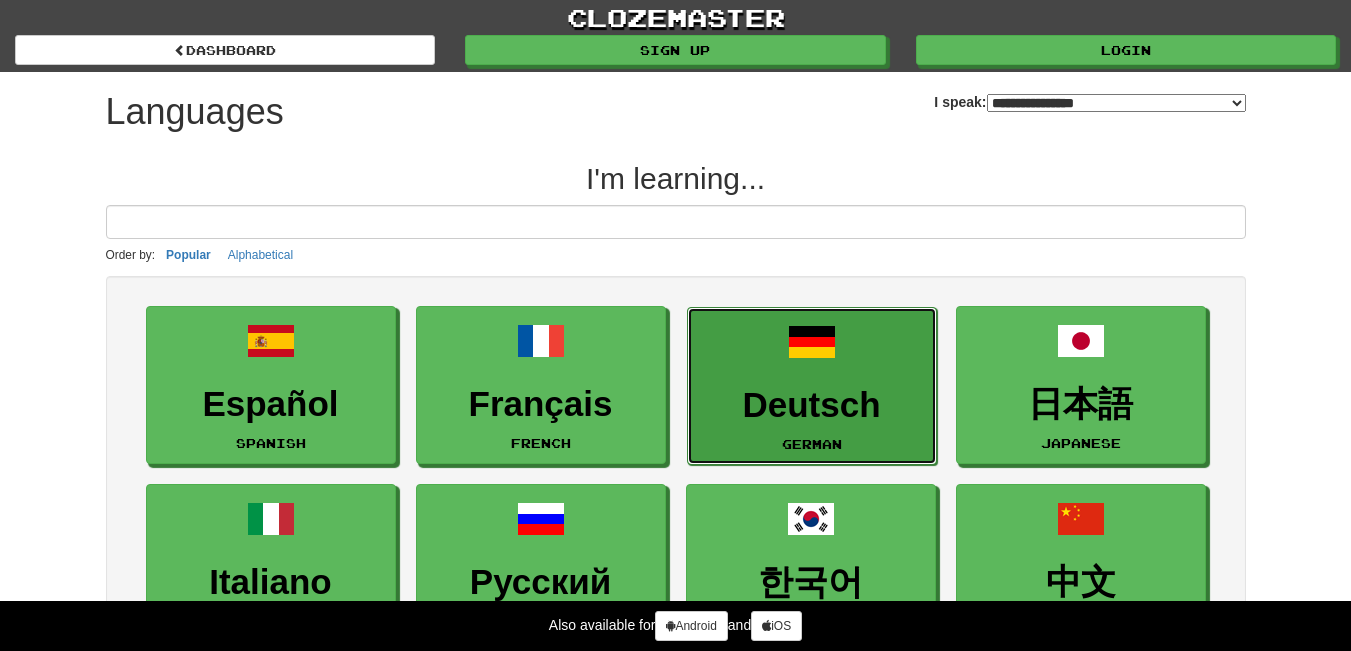 click on "Deutsch" at bounding box center (812, 405) 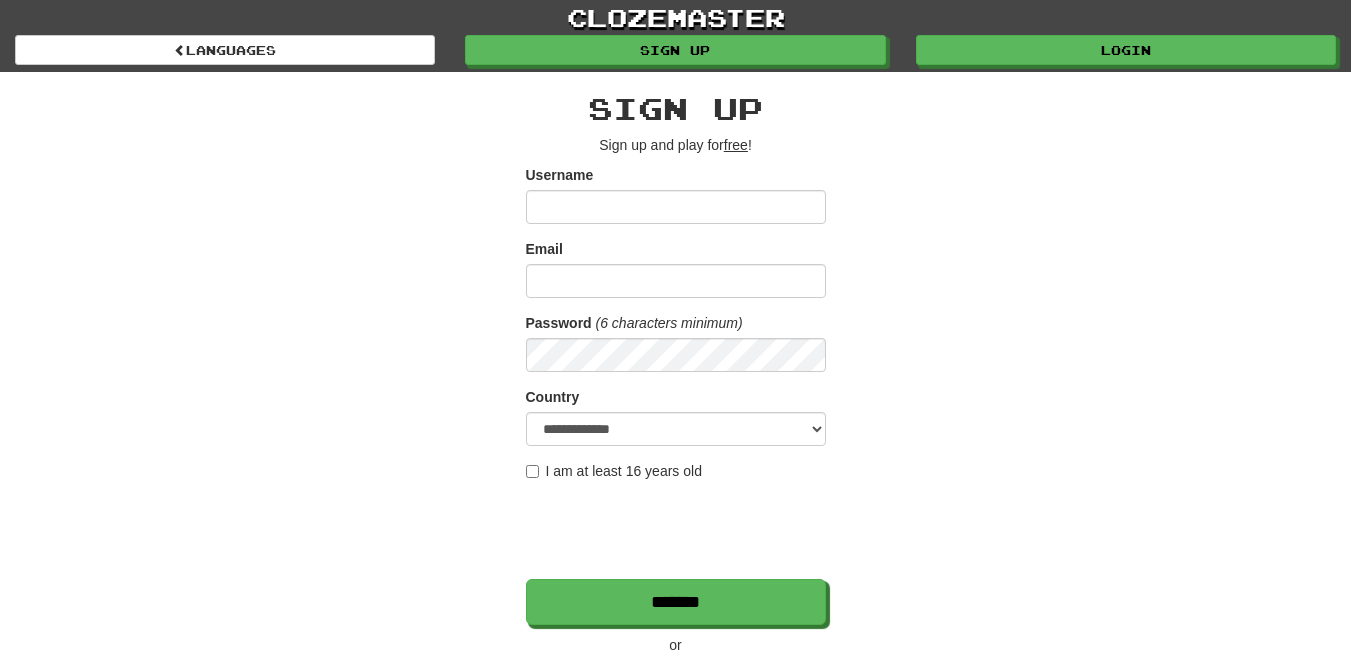 scroll, scrollTop: 0, scrollLeft: 0, axis: both 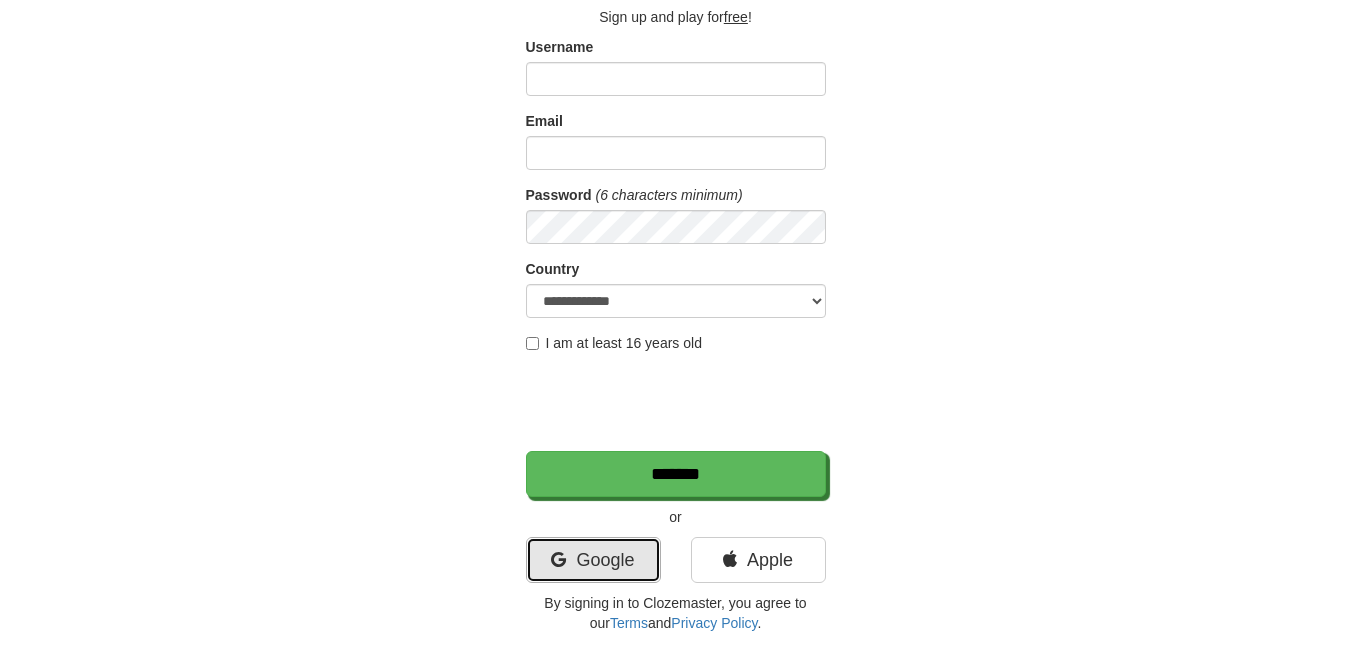 click on "Google" at bounding box center (593, 560) 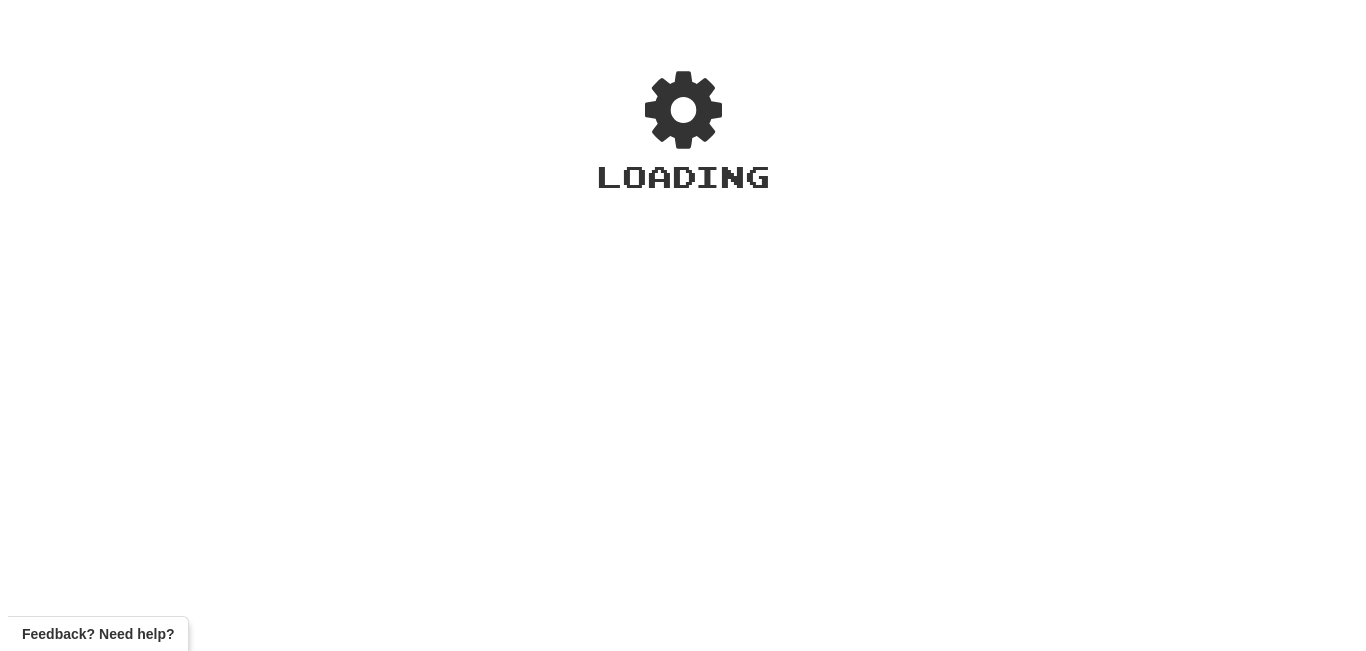 scroll, scrollTop: 0, scrollLeft: 0, axis: both 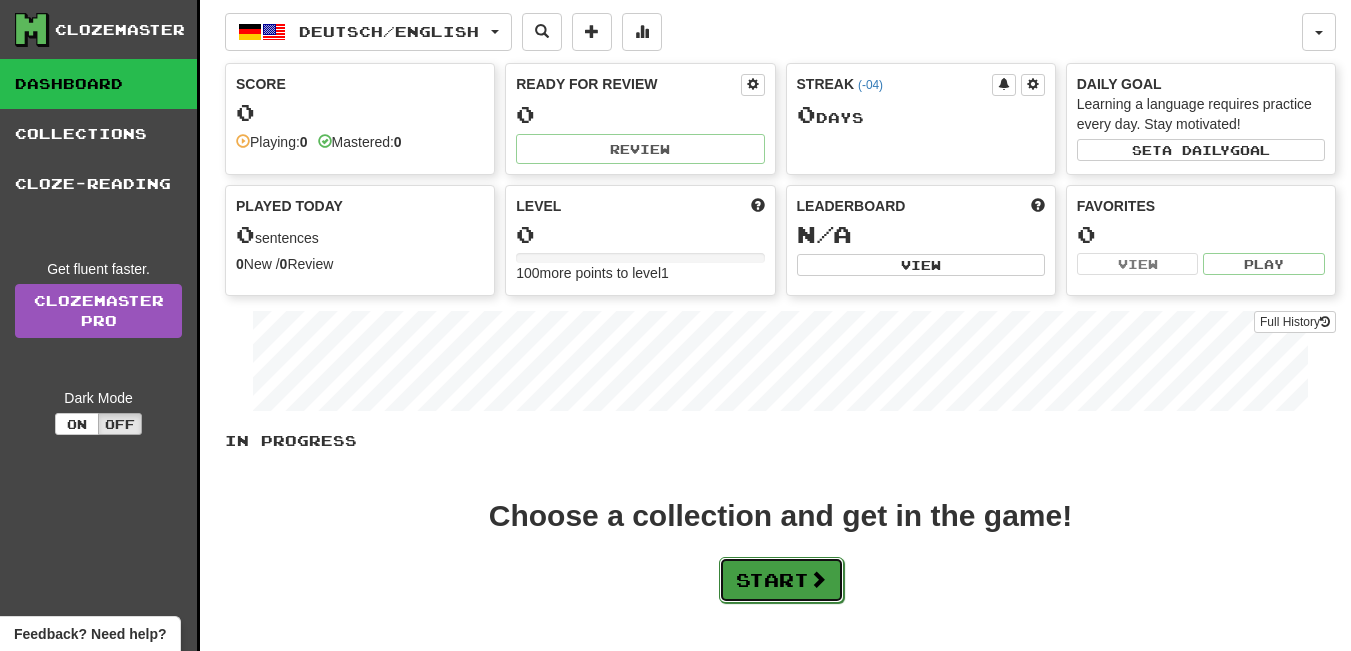 click on "Start" at bounding box center (781, 580) 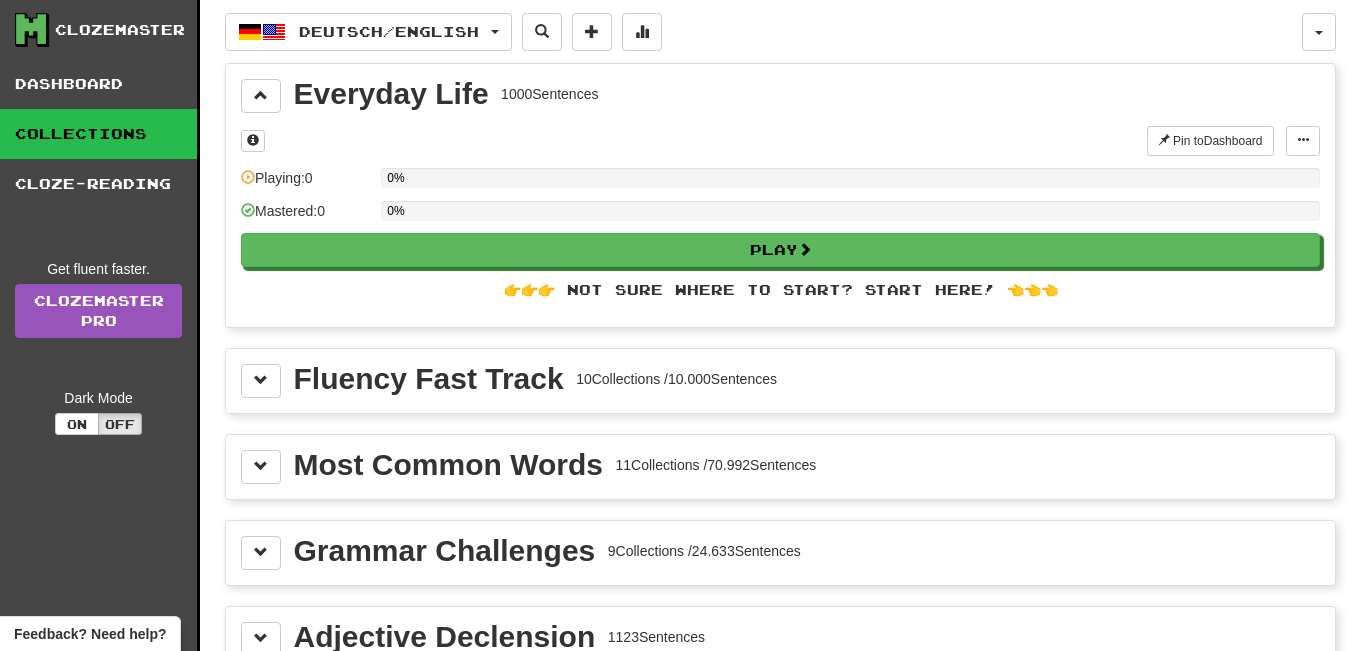 click on "Fluency Fast Track 10  Collections /  10.000  Sentences" at bounding box center [535, 379] 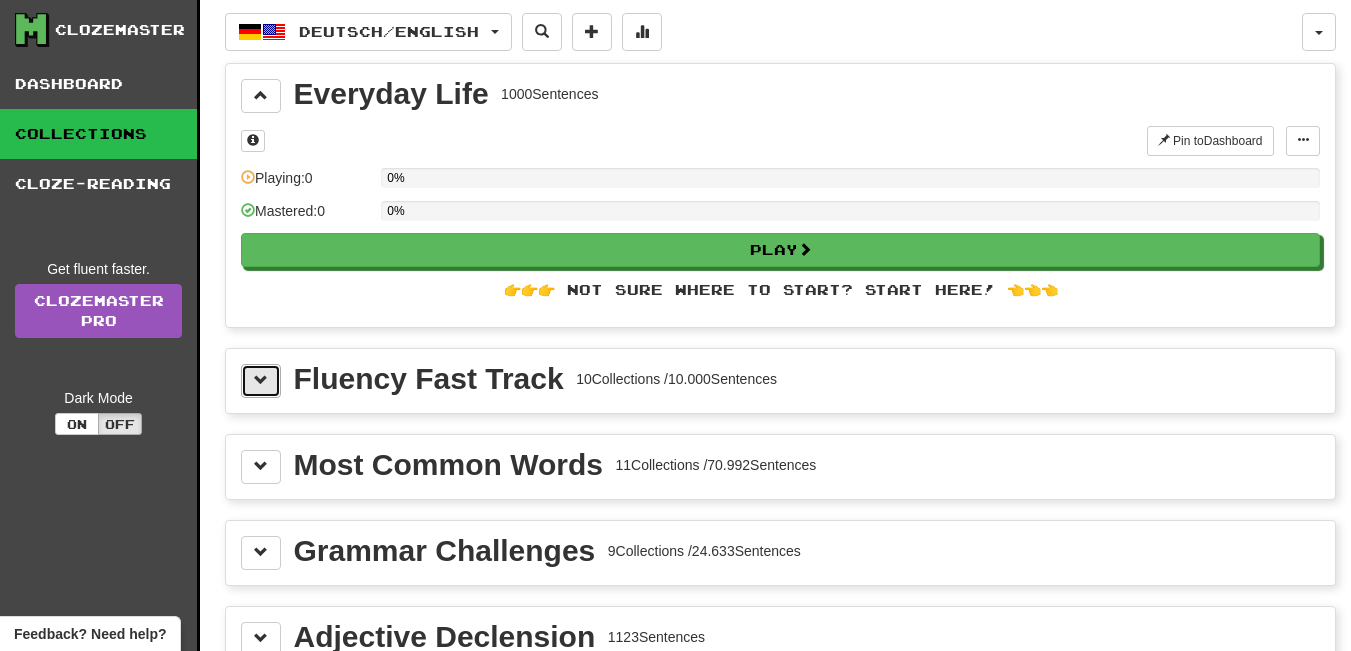 click at bounding box center [261, 380] 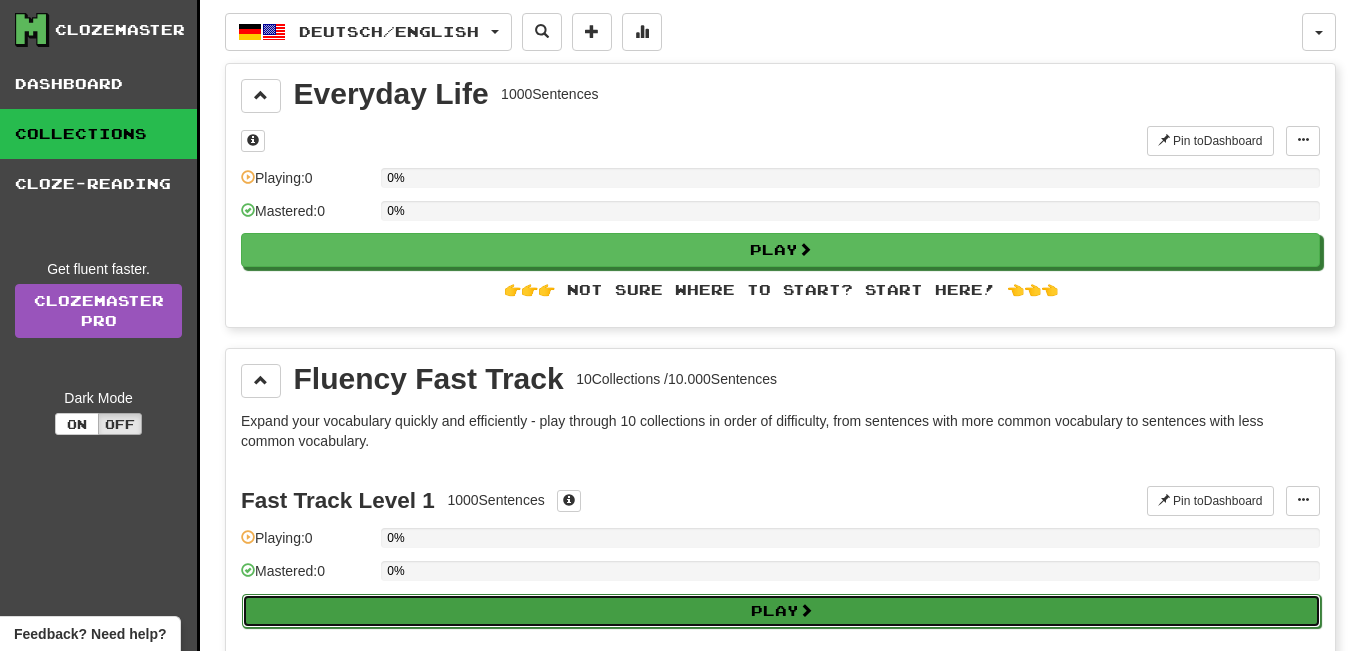 click on "Play" at bounding box center [781, 611] 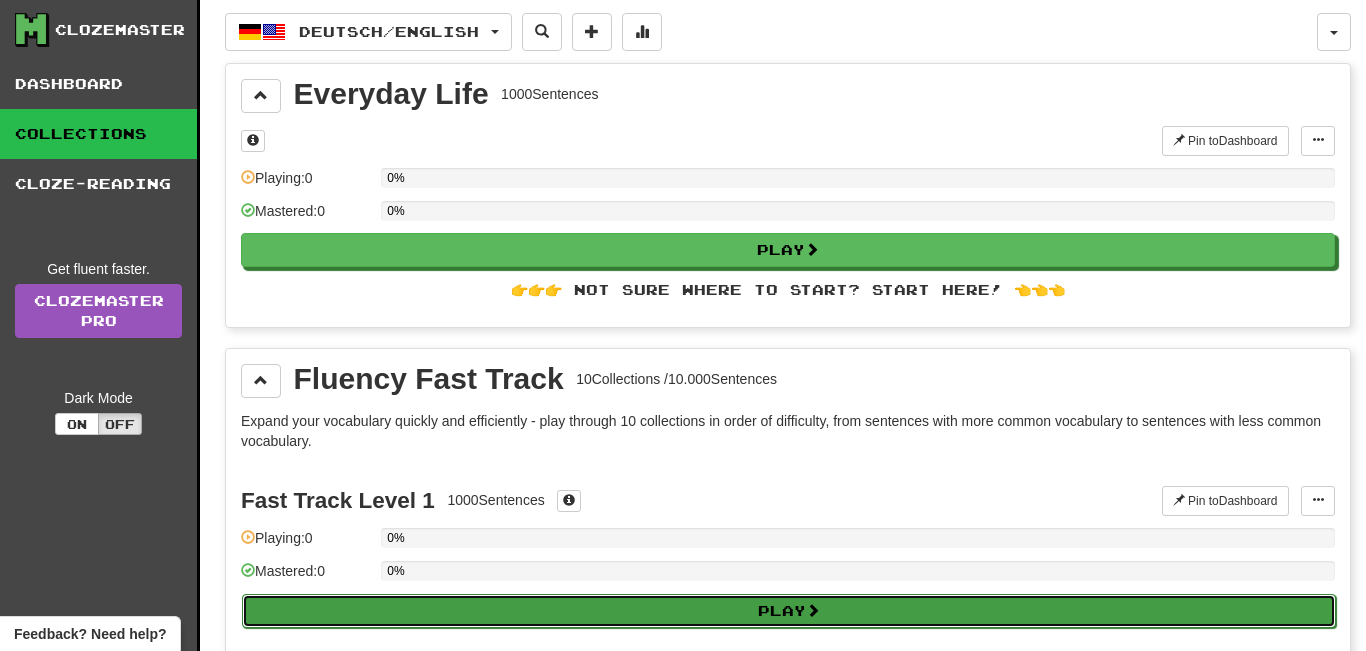 select on "**" 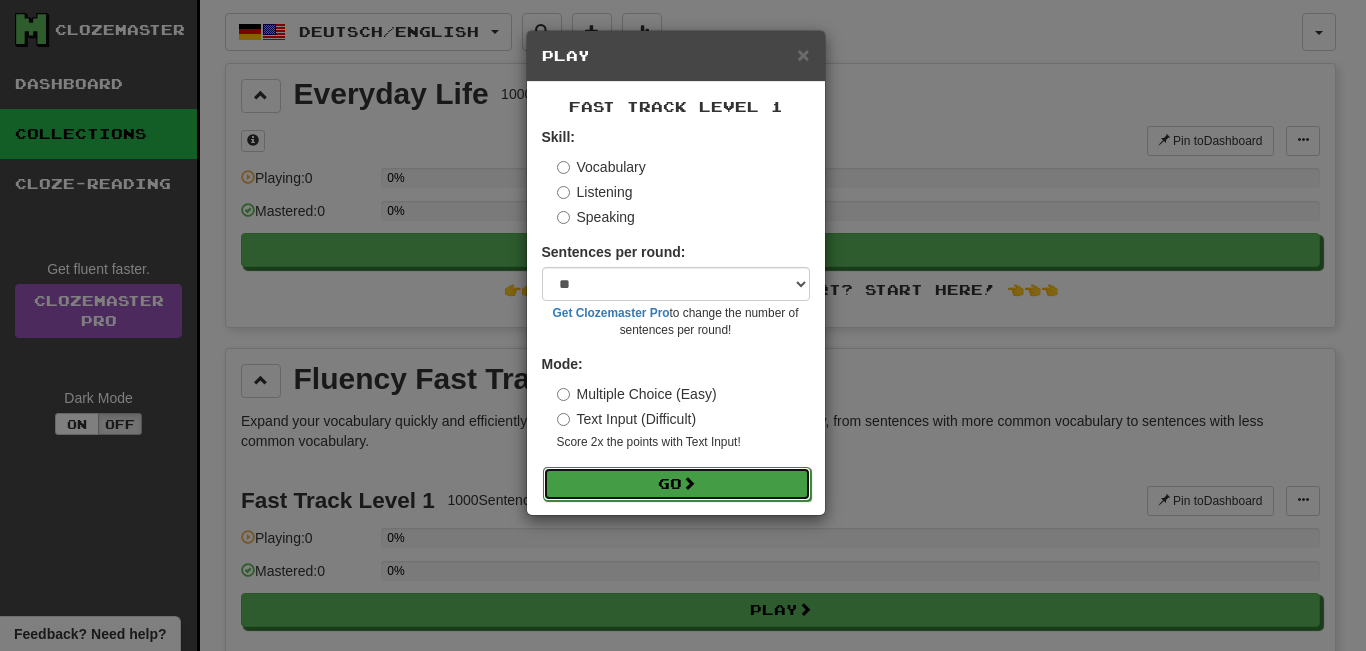 click on "Go" at bounding box center [677, 484] 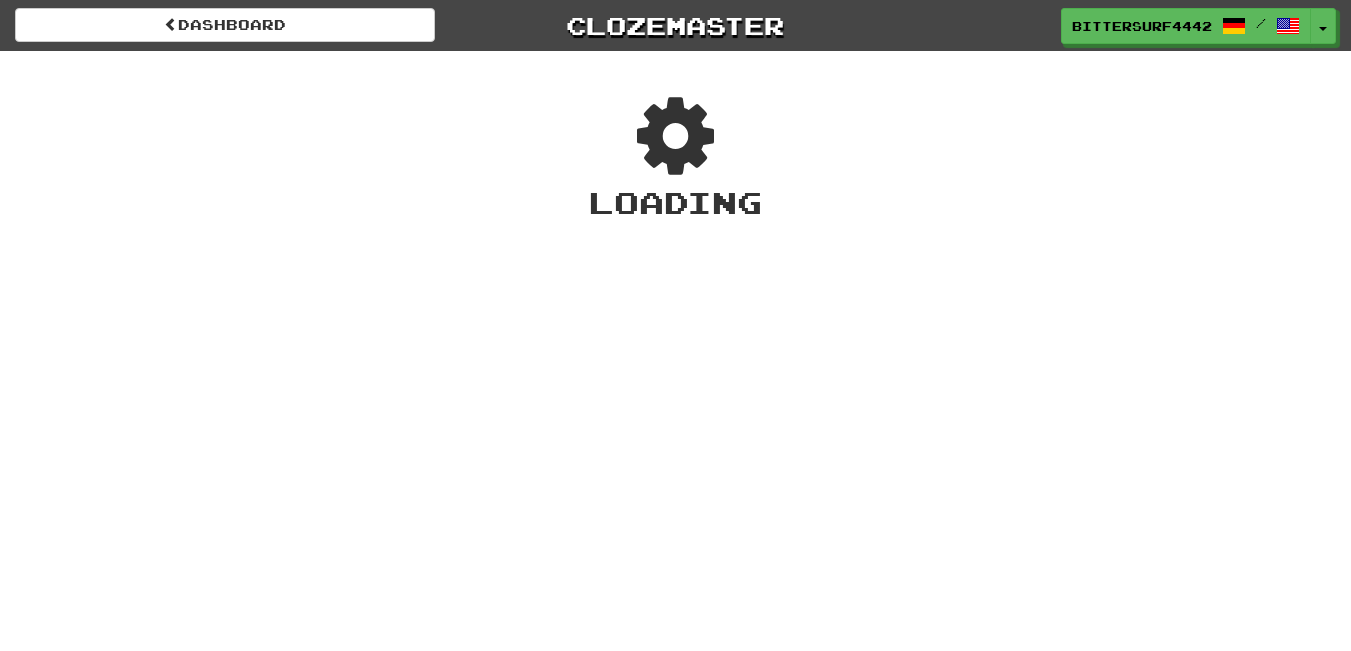 scroll, scrollTop: 0, scrollLeft: 0, axis: both 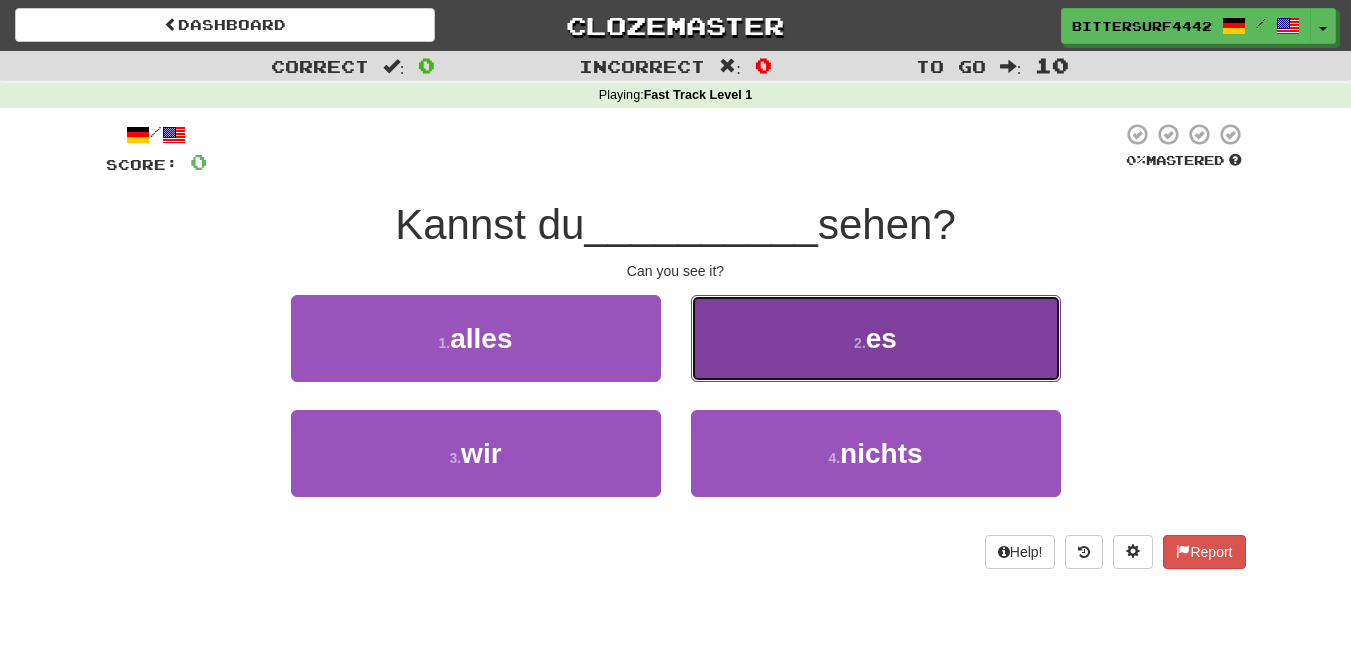 click on "2 .  es" at bounding box center [876, 338] 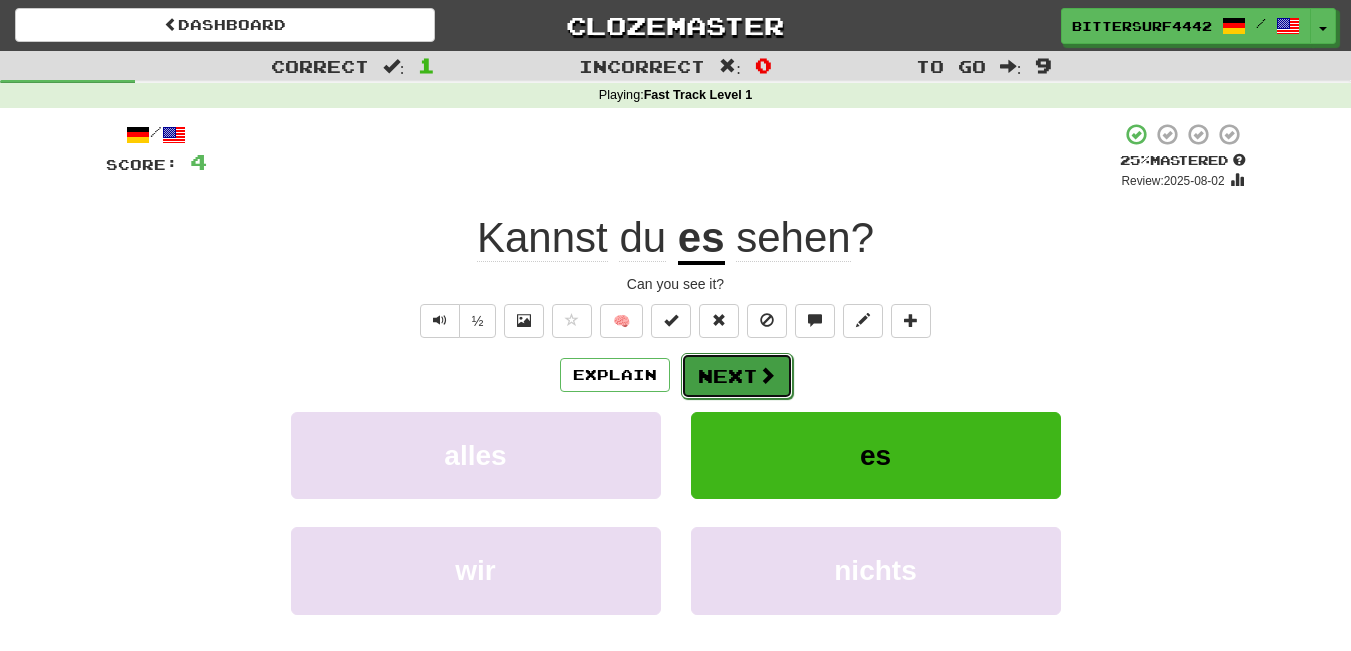 click on "Next" at bounding box center [737, 376] 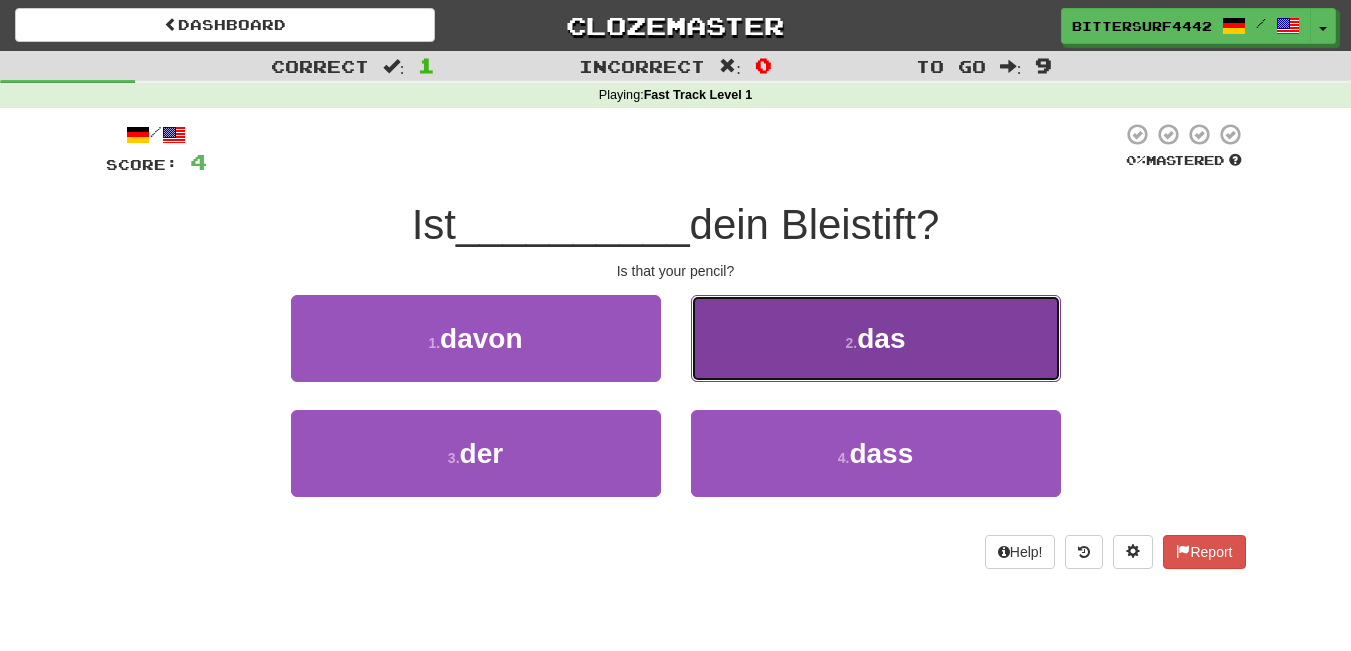 click on "2 .  das" at bounding box center [876, 338] 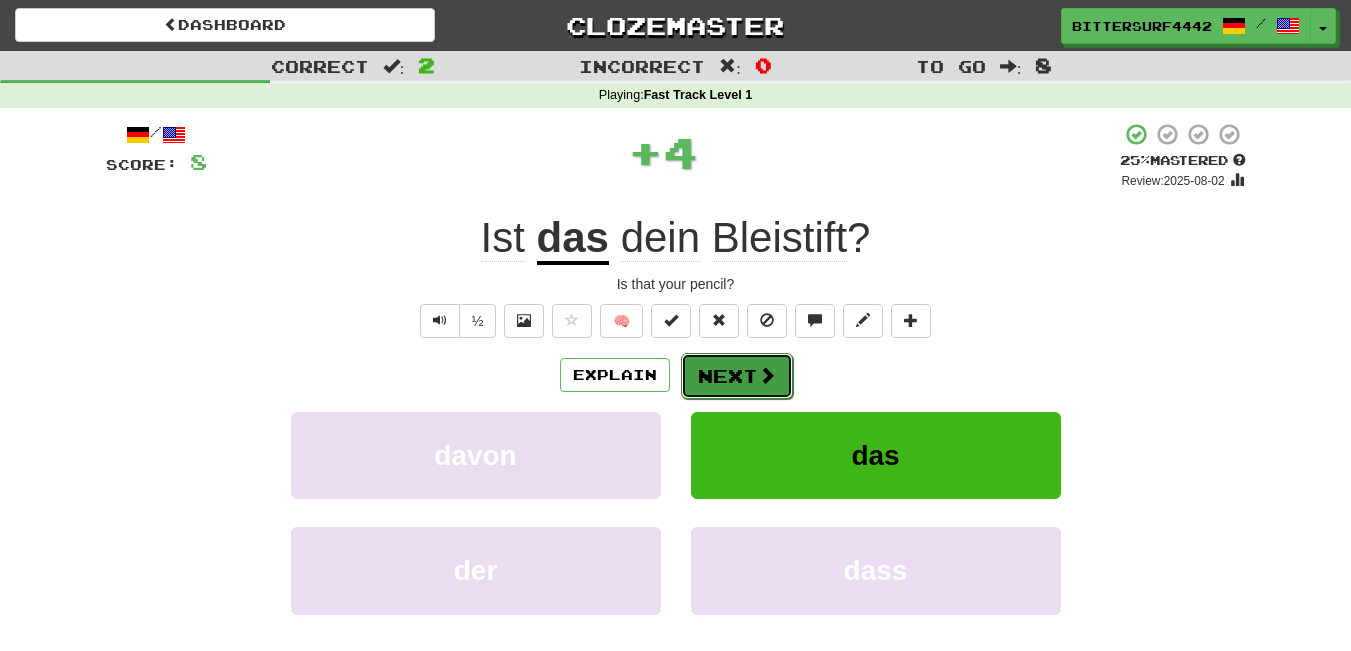 click on "Next" at bounding box center [737, 376] 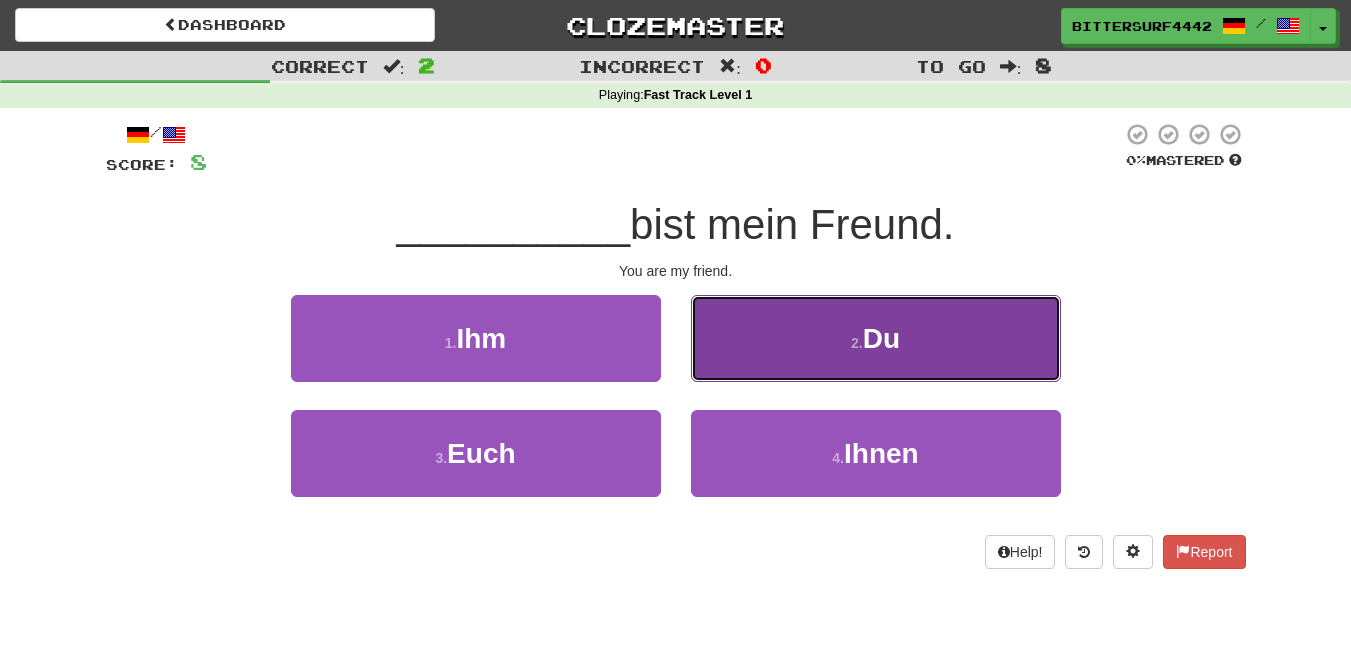 drag, startPoint x: 760, startPoint y: 358, endPoint x: 776, endPoint y: 332, distance: 30.528675 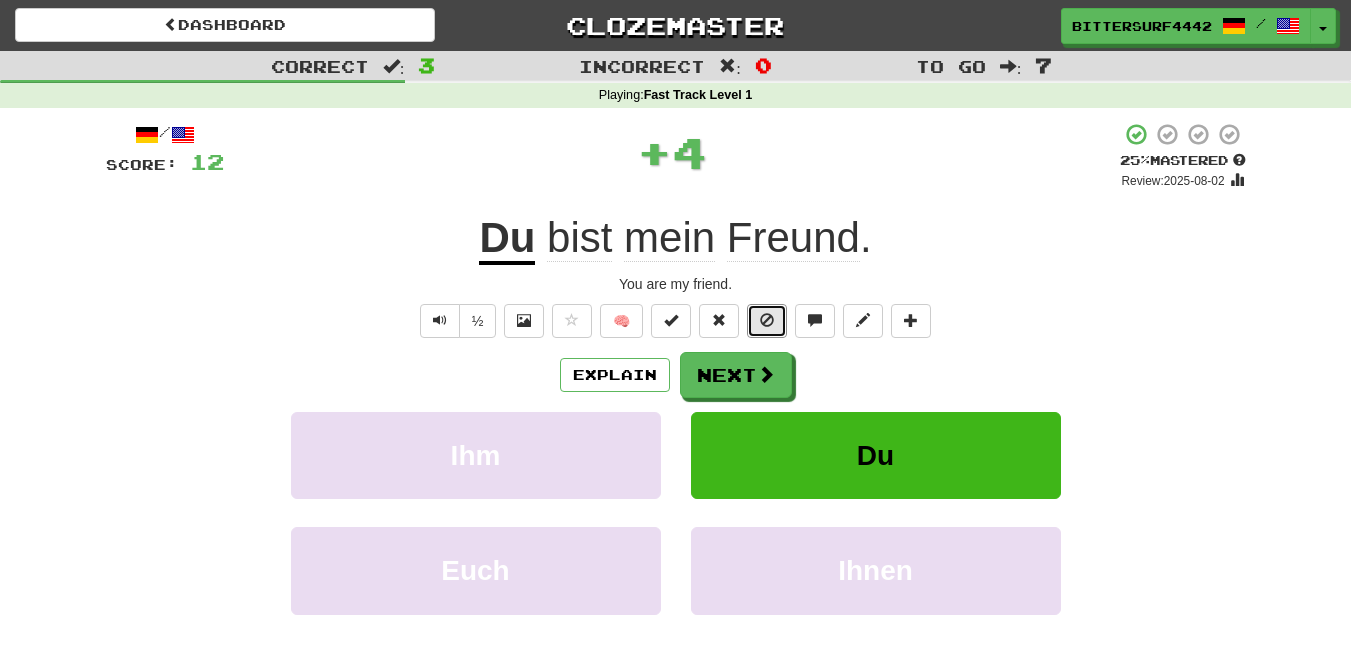 click at bounding box center [767, 321] 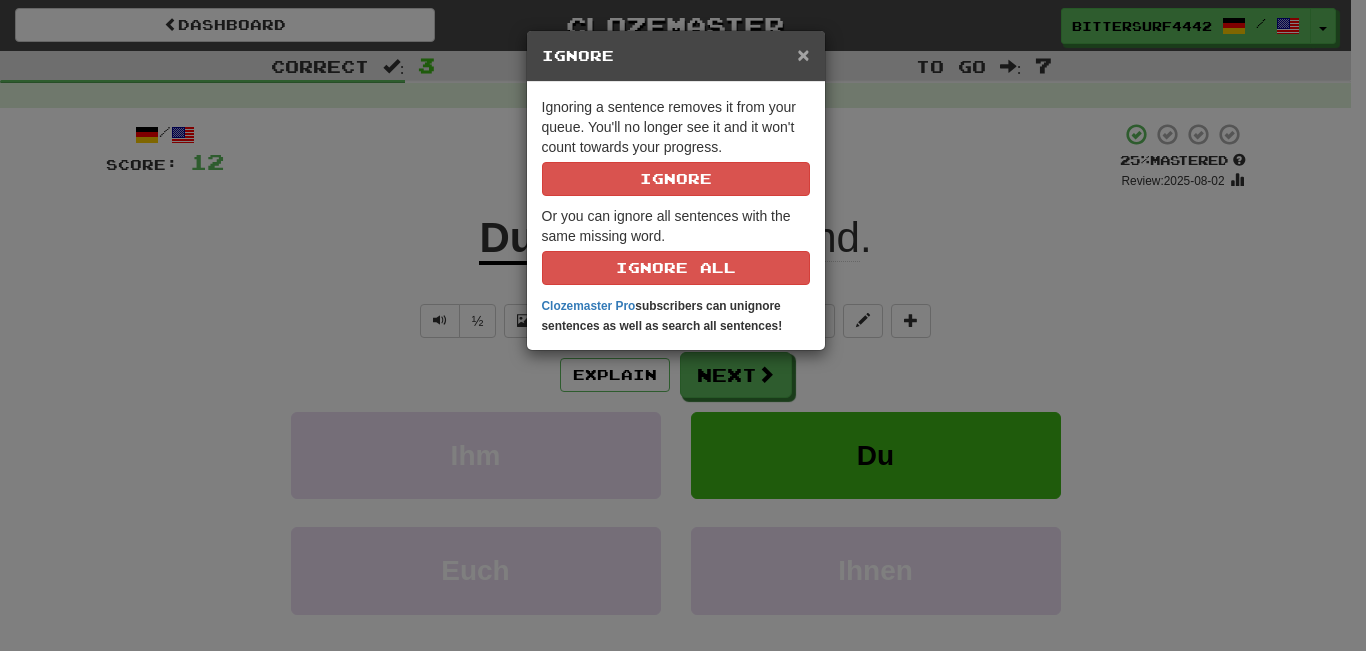 click on "×" at bounding box center (803, 54) 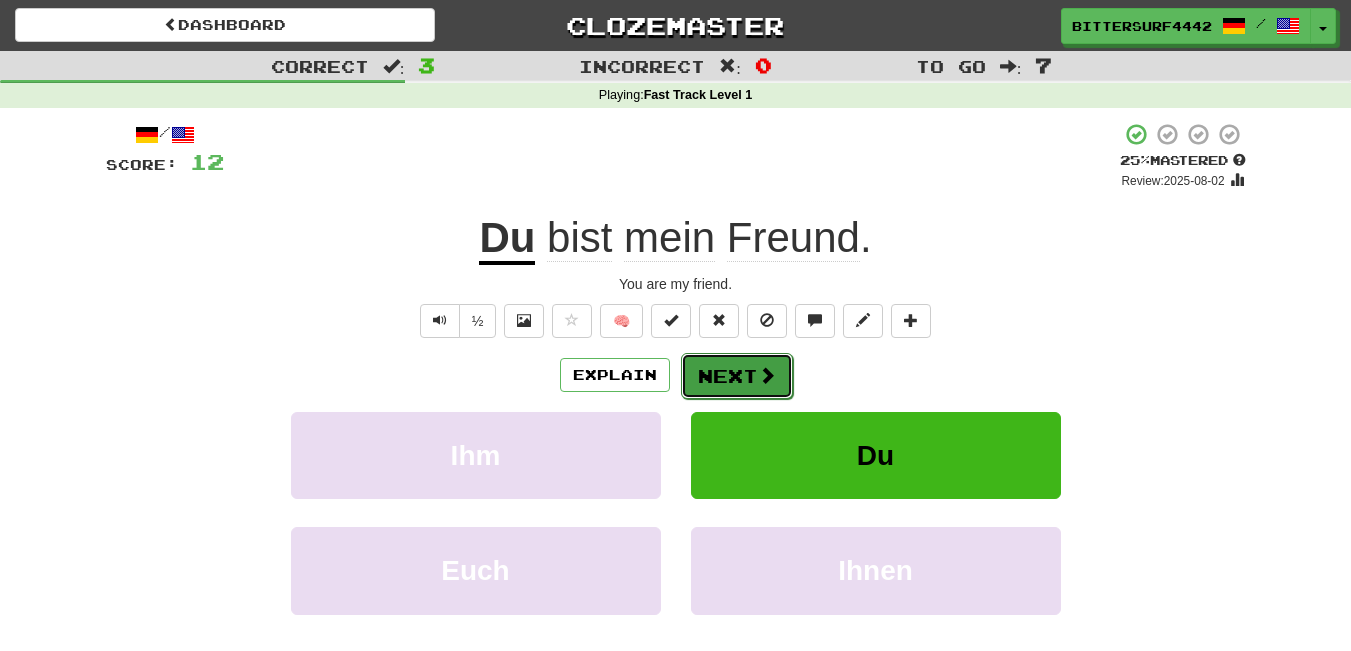 click on "Next" at bounding box center (737, 376) 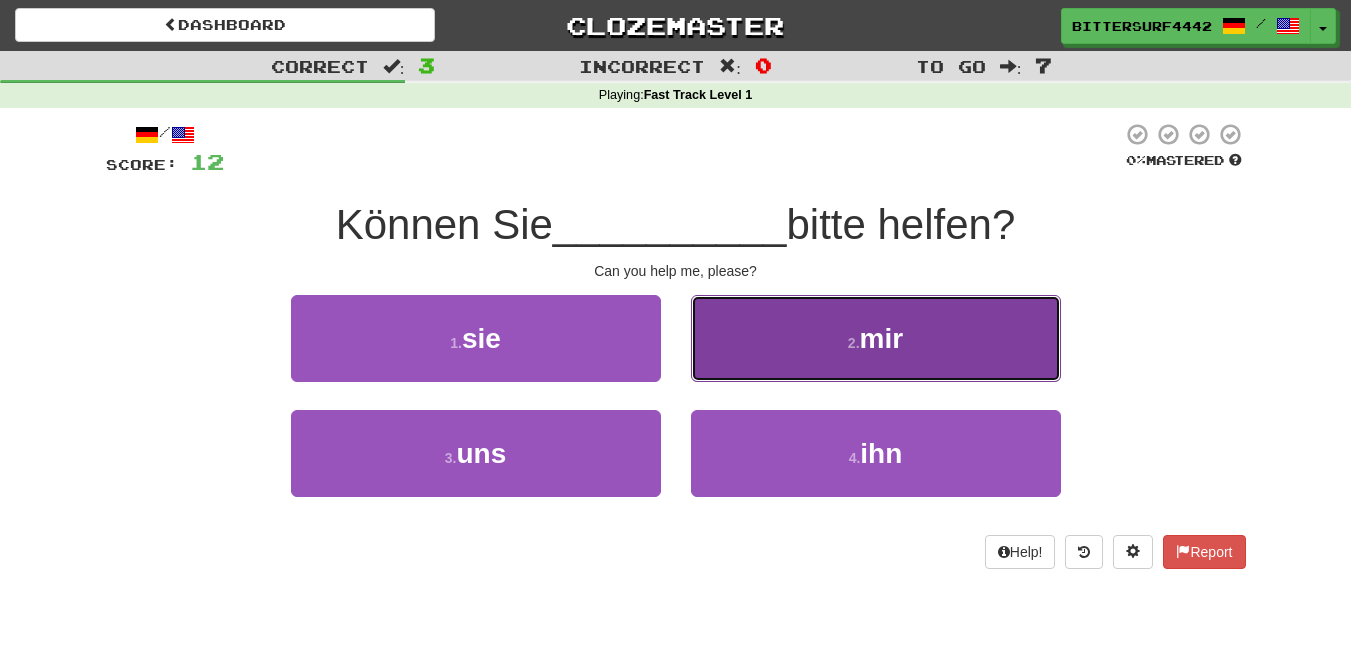 click on "2 .  mir" at bounding box center [876, 338] 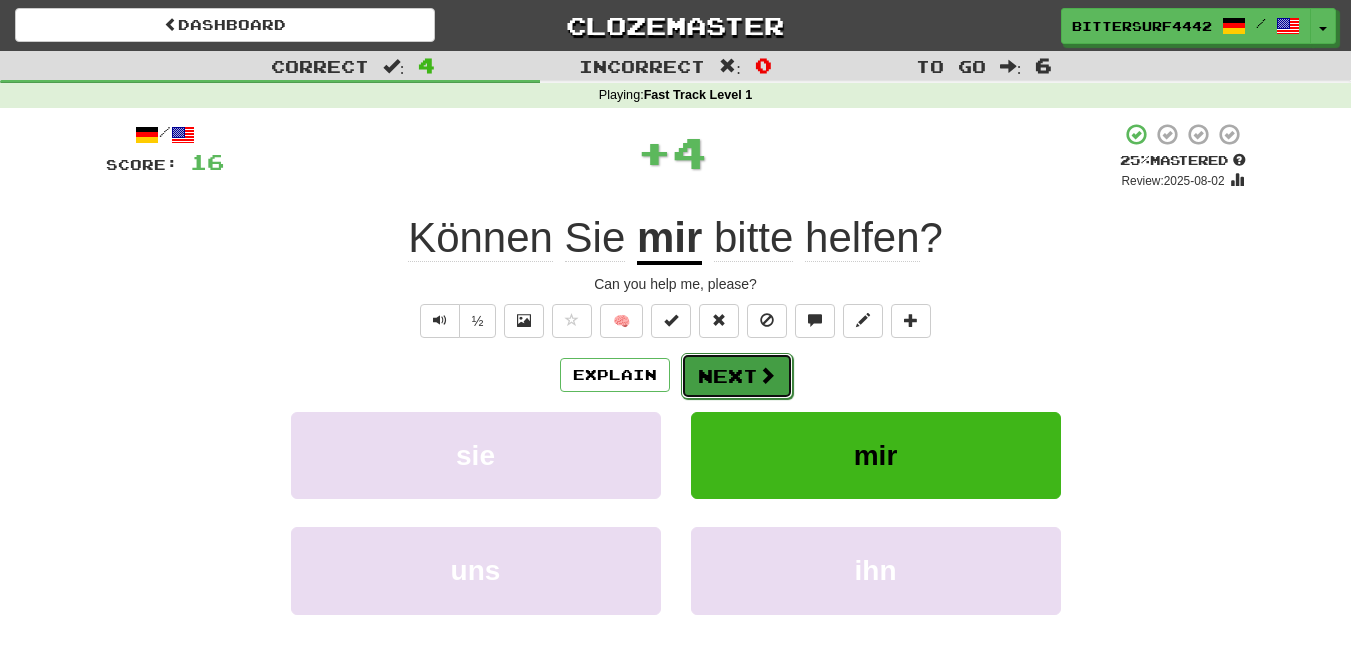 click on "Next" at bounding box center [737, 376] 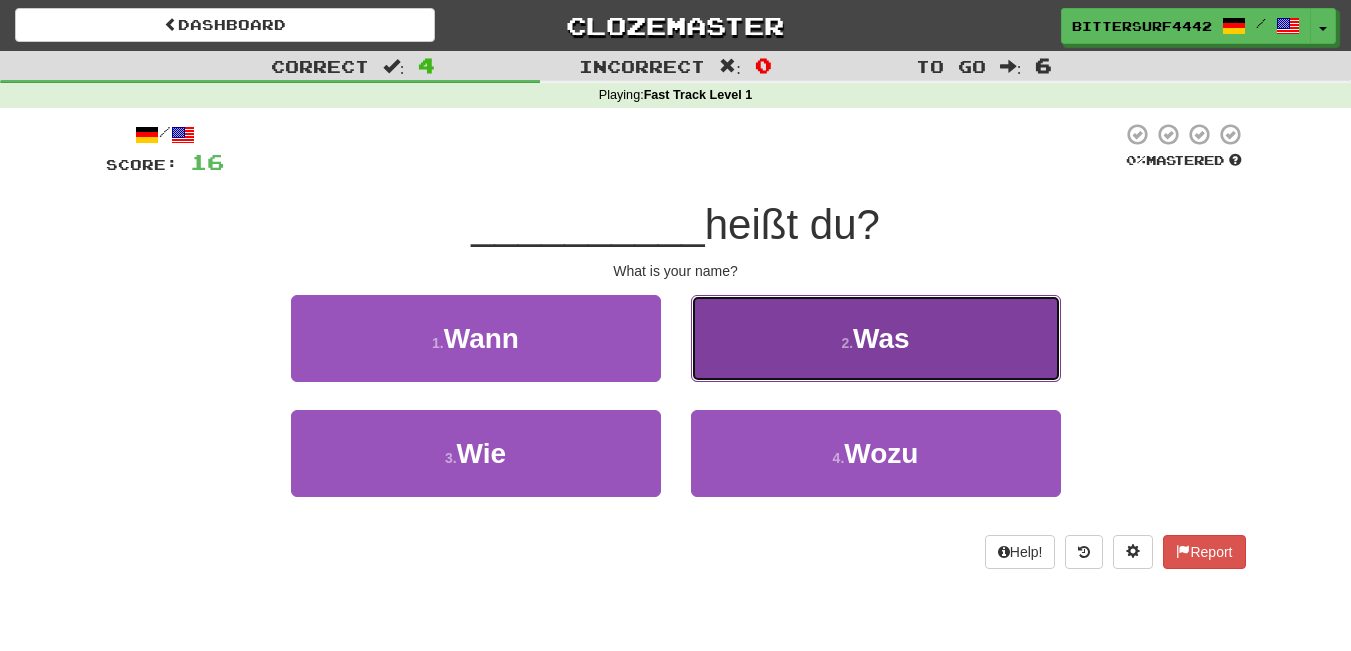 click on "2 .  Was" at bounding box center (876, 338) 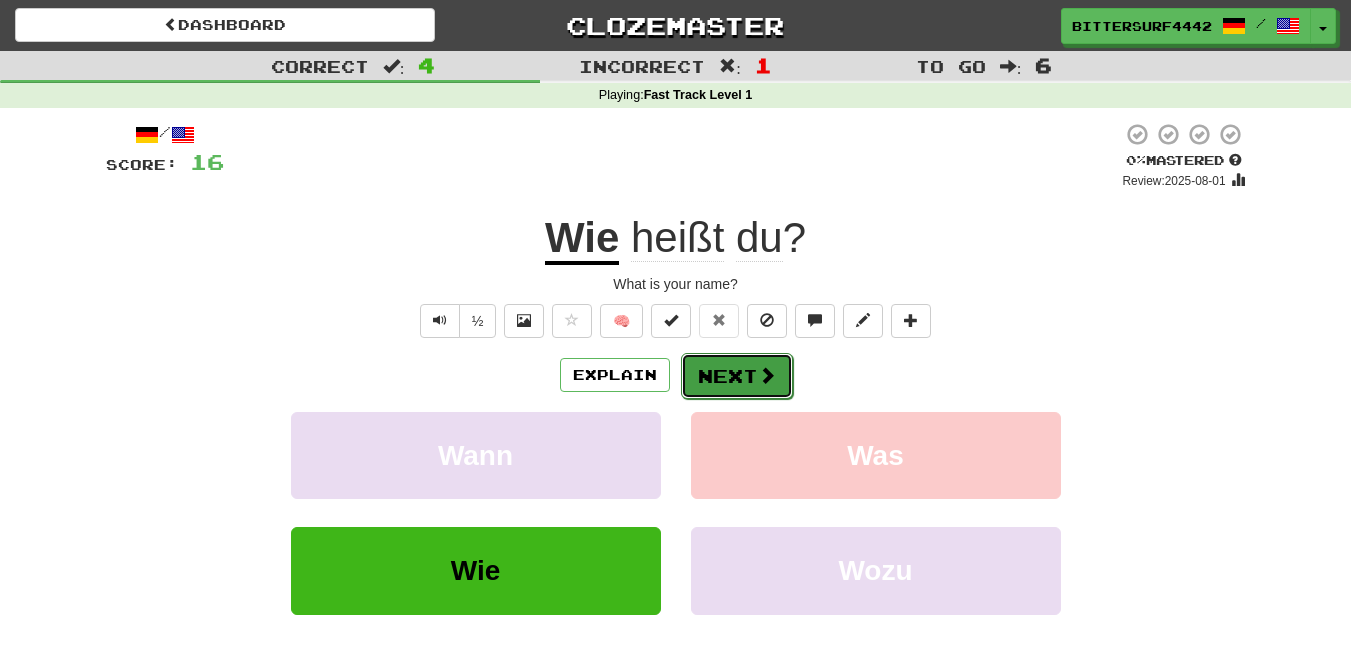 click on "Next" at bounding box center [737, 376] 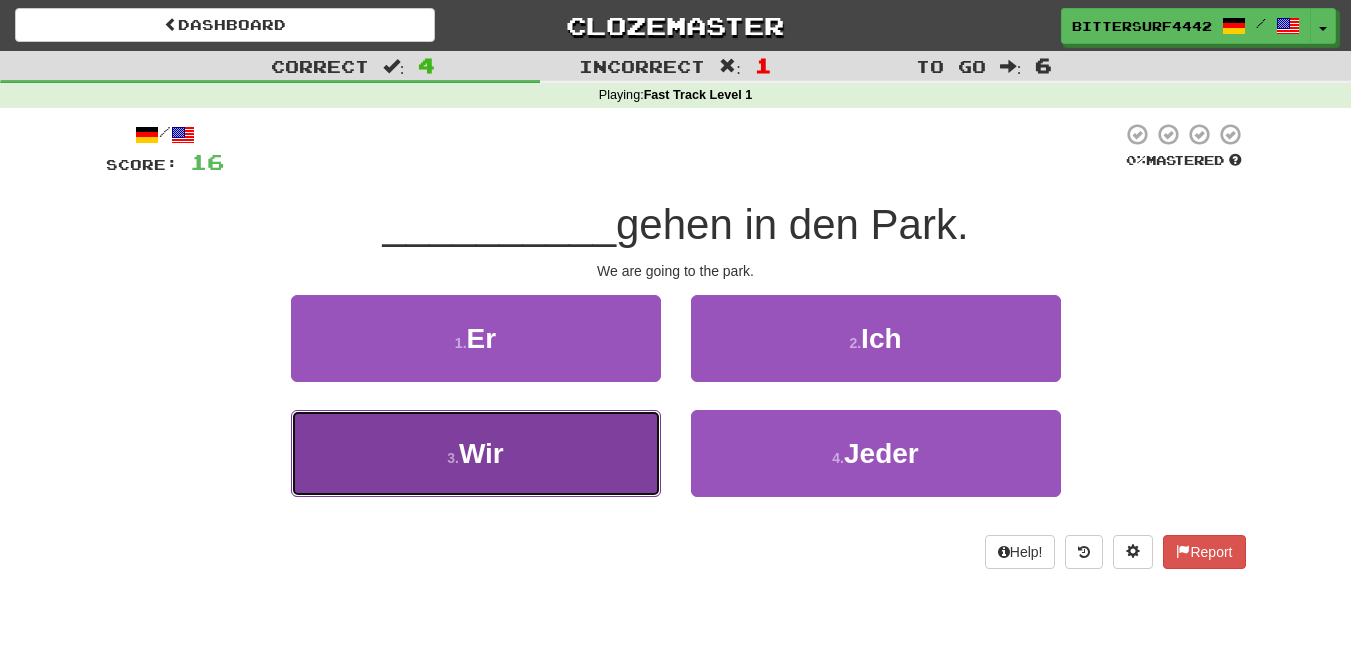 click on "3 .  Wir" at bounding box center (476, 453) 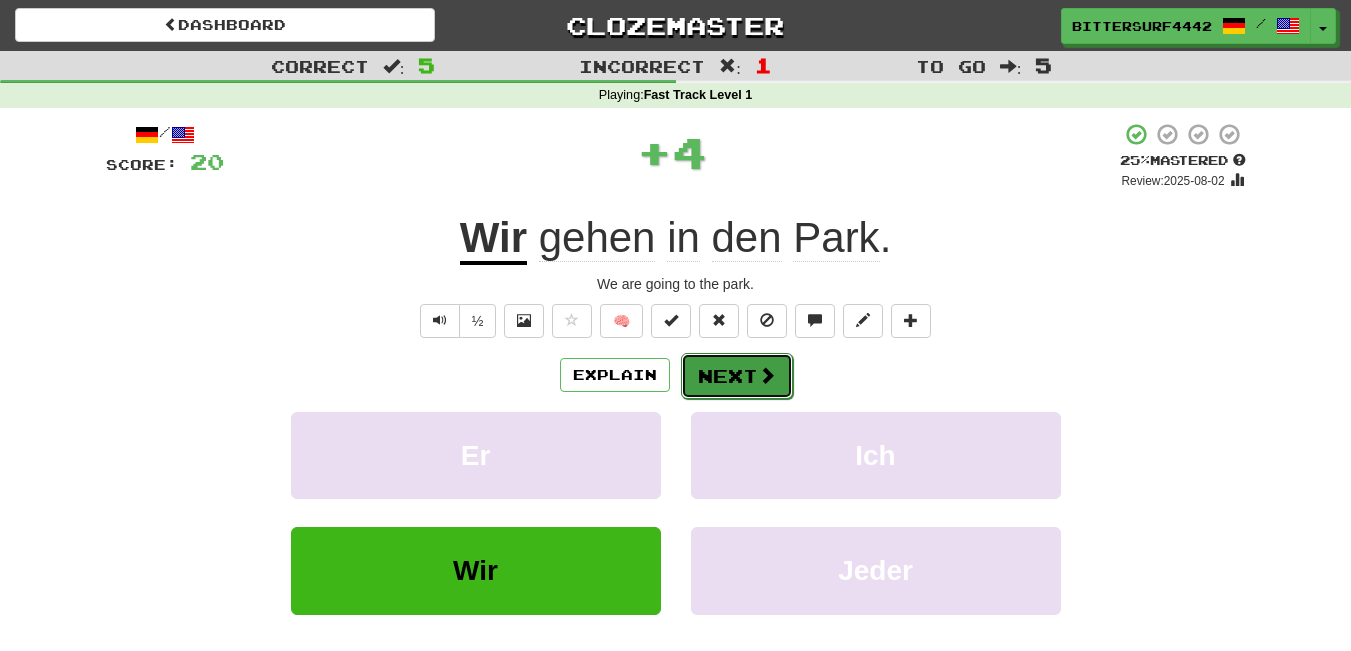 click on "Next" at bounding box center [737, 376] 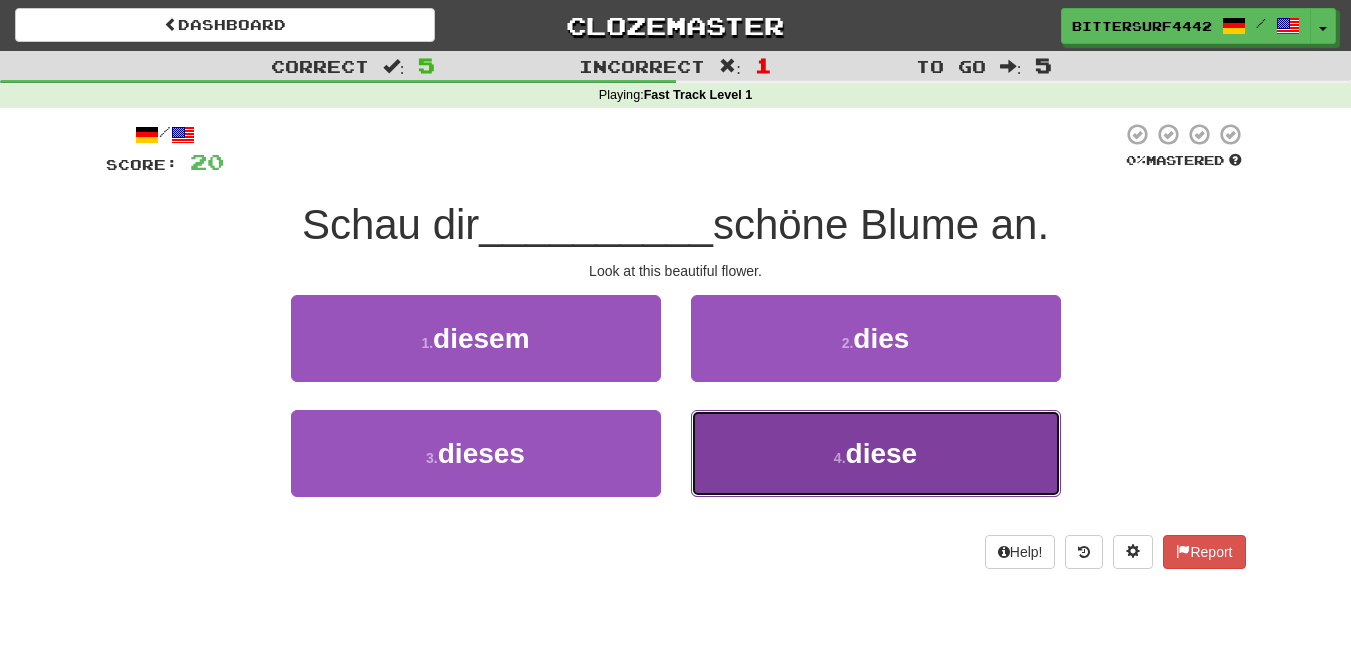 click on "4 .  diese" at bounding box center [876, 453] 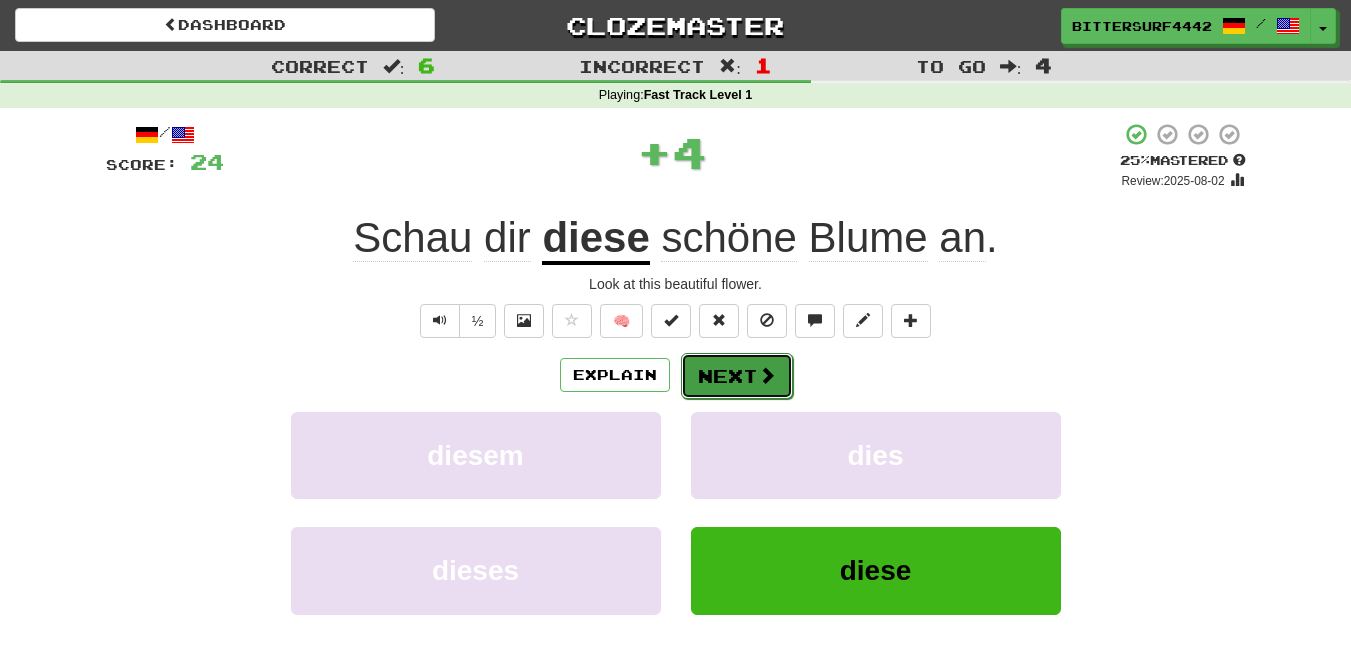 click on "Next" at bounding box center (737, 376) 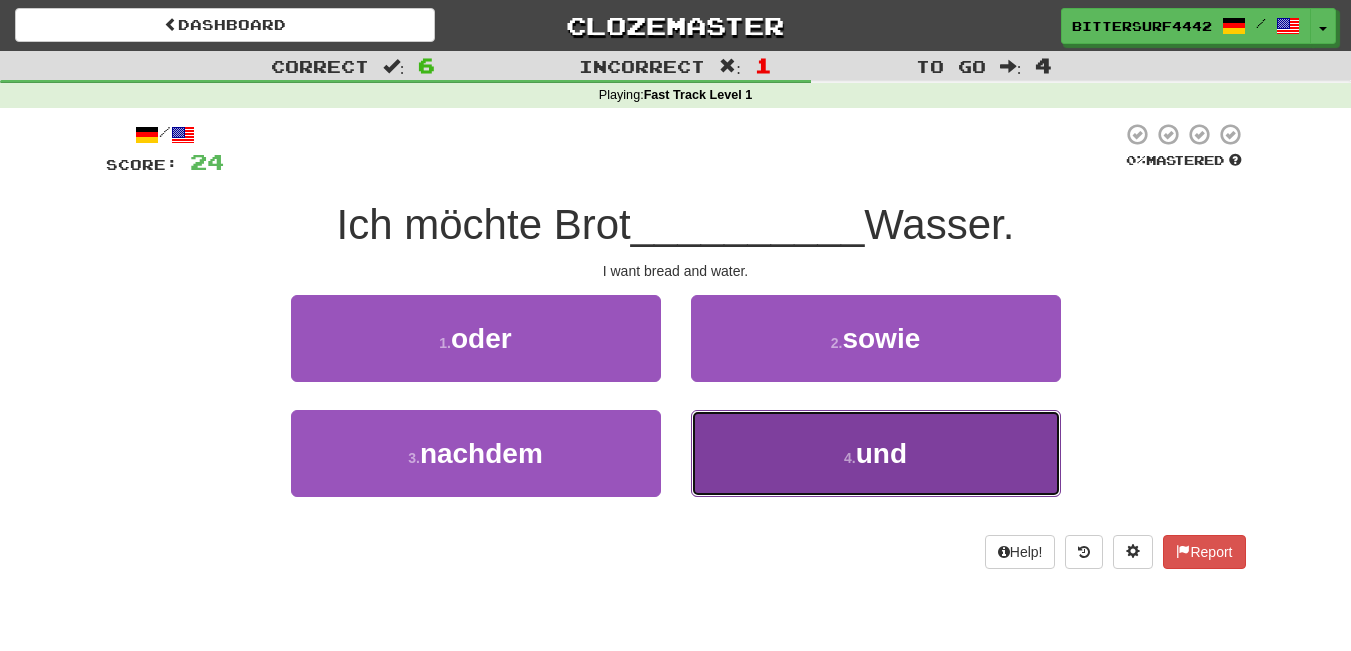 click on "4 .  und" at bounding box center (876, 453) 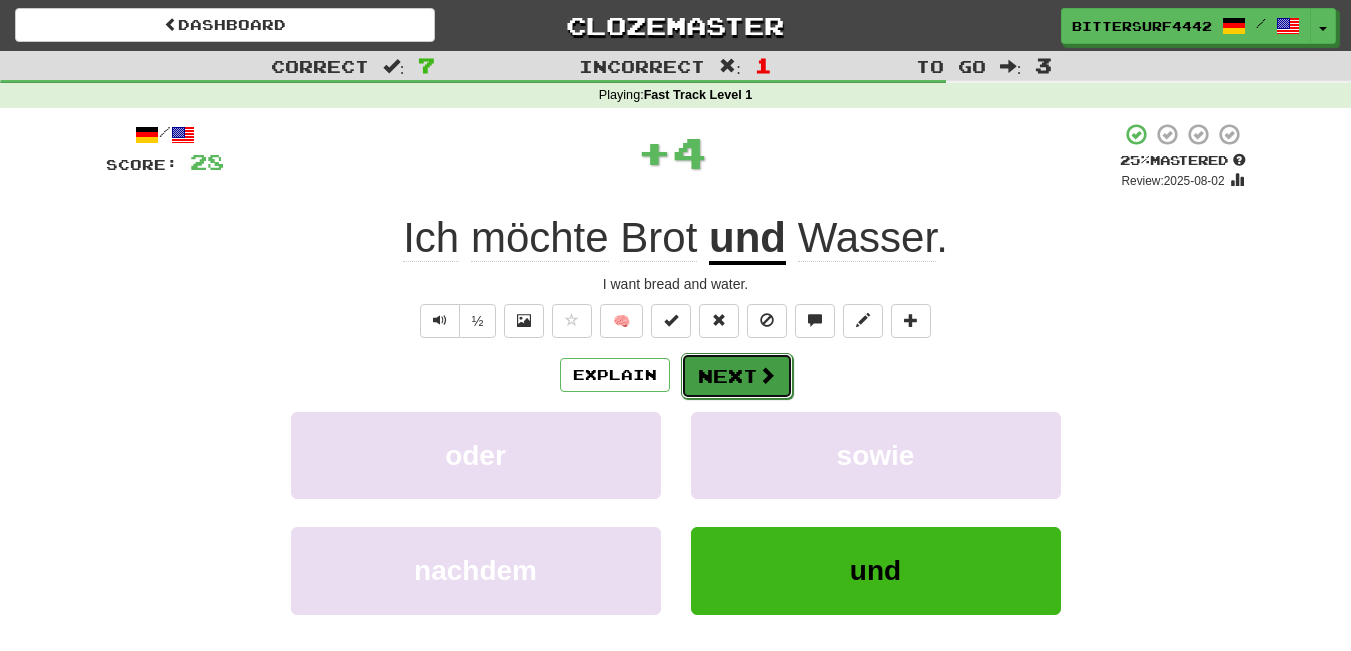 click on "Next" at bounding box center (737, 376) 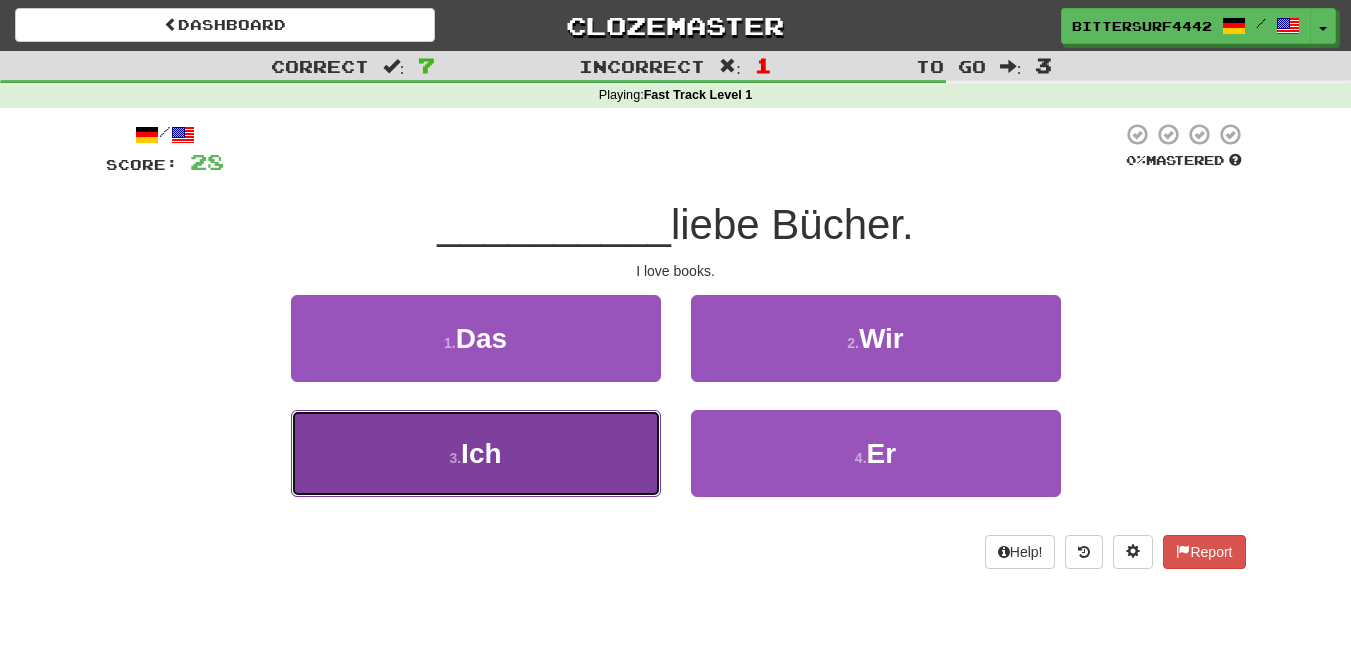 click on "3 .  Ich" at bounding box center [476, 453] 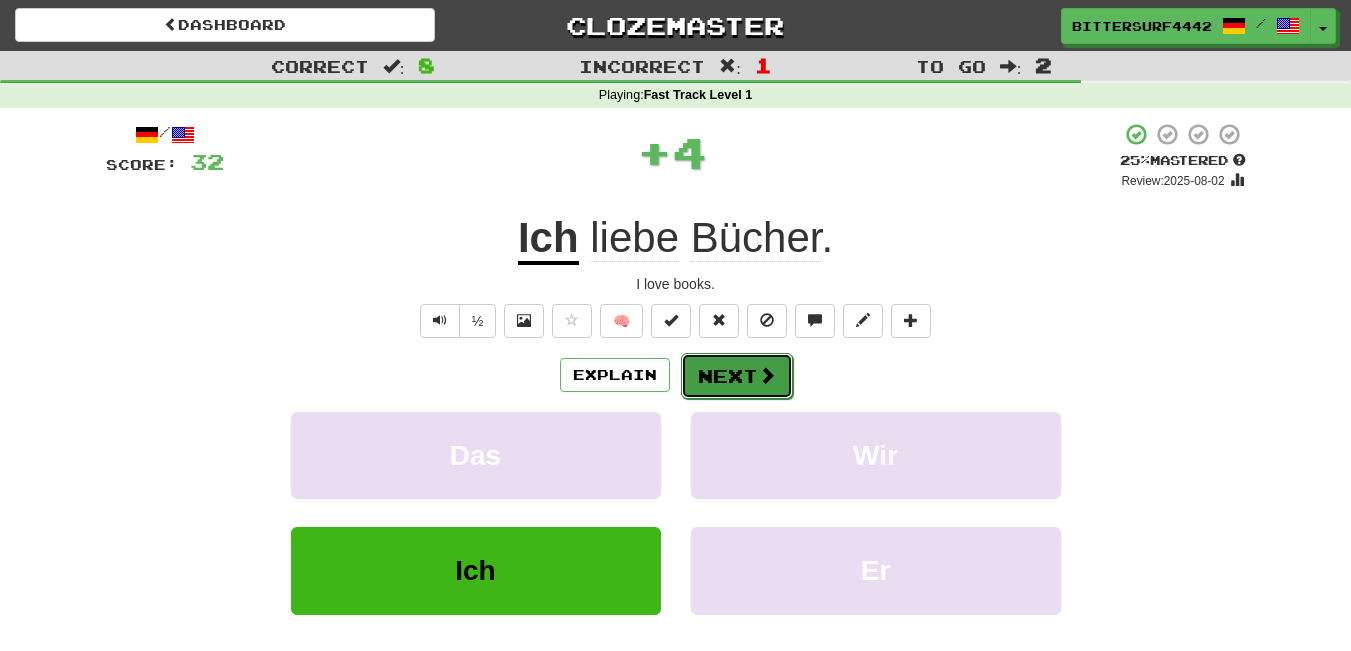 click on "Next" at bounding box center (737, 376) 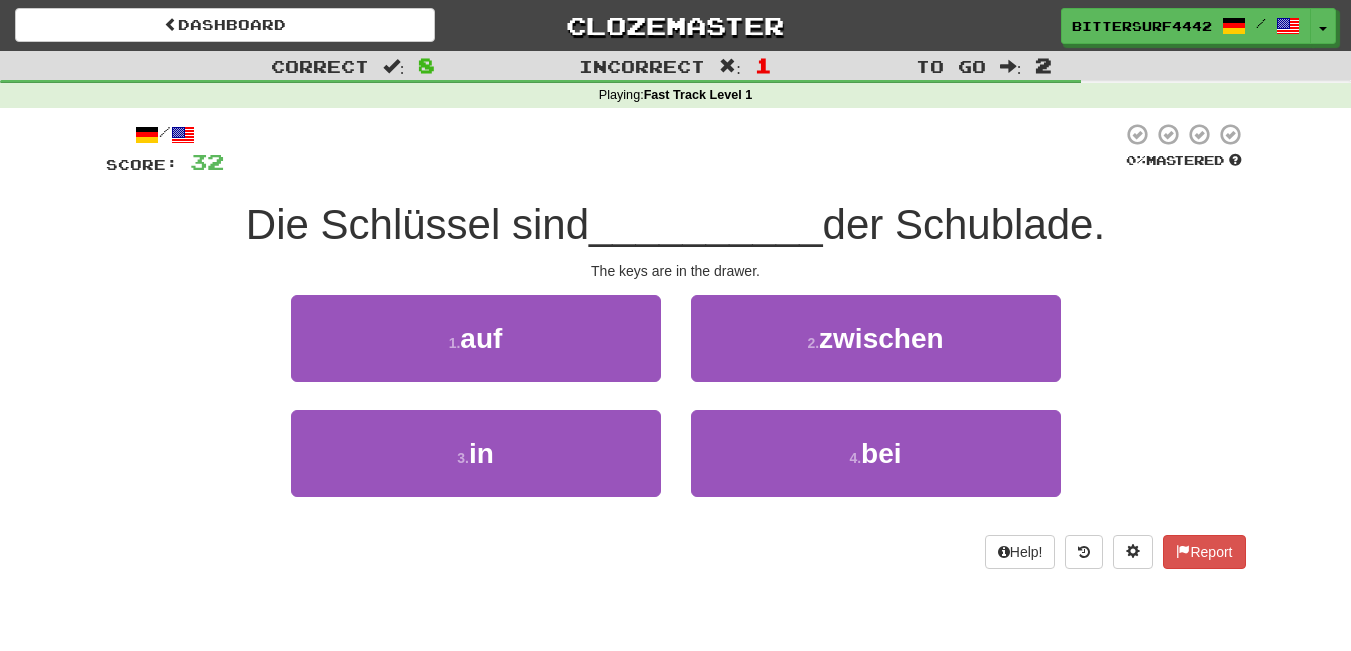click on "1 .  auf" at bounding box center [476, 352] 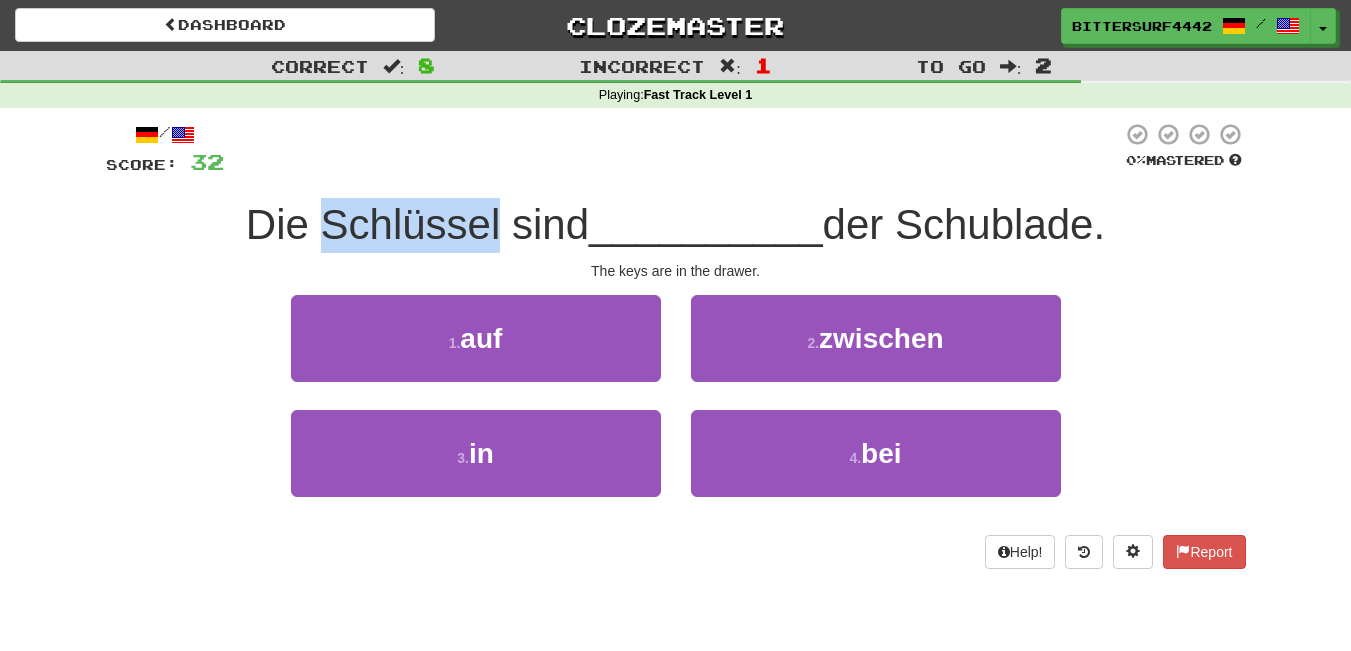click on "Die Schlüssel sind" at bounding box center [417, 224] 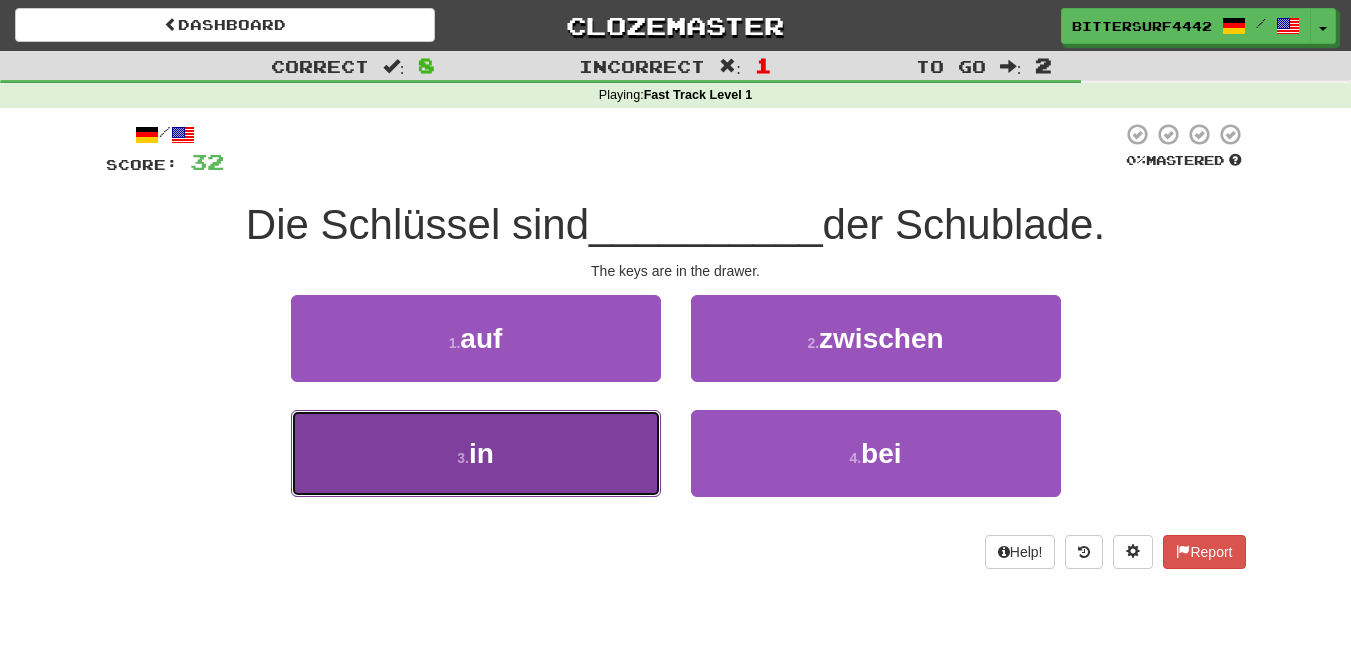 click on "3 .  in" at bounding box center [476, 453] 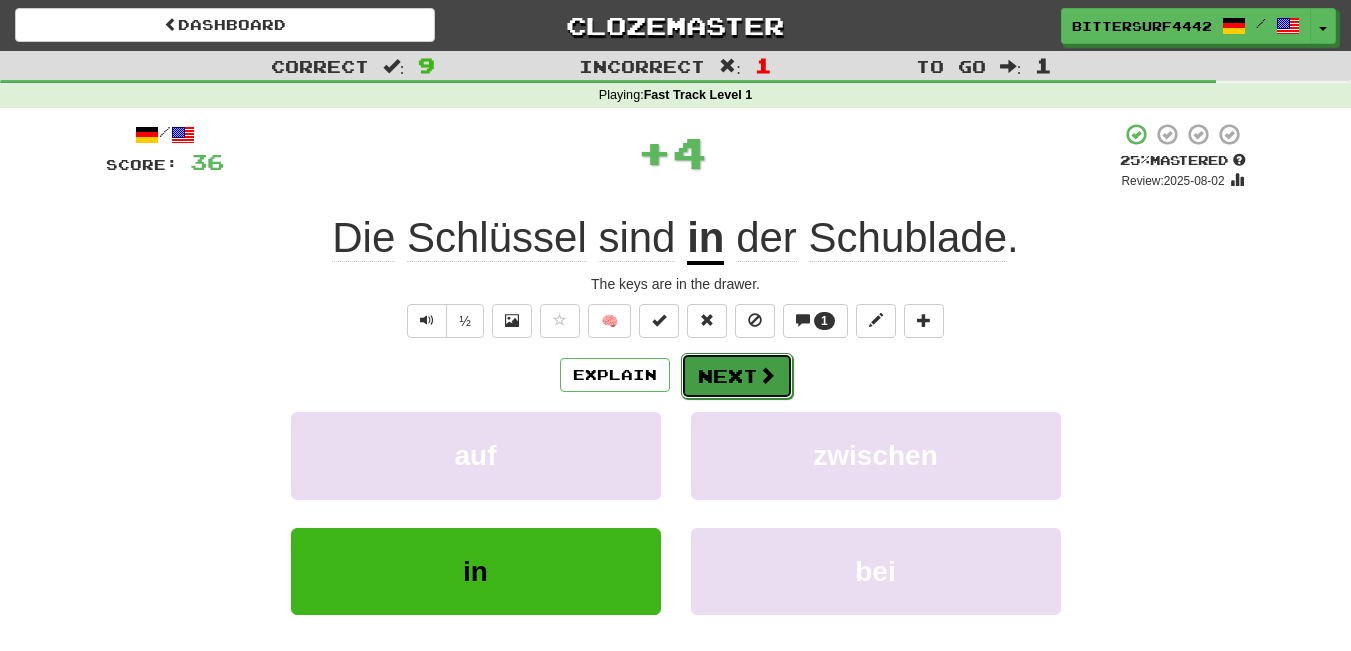 click on "Next" at bounding box center (737, 376) 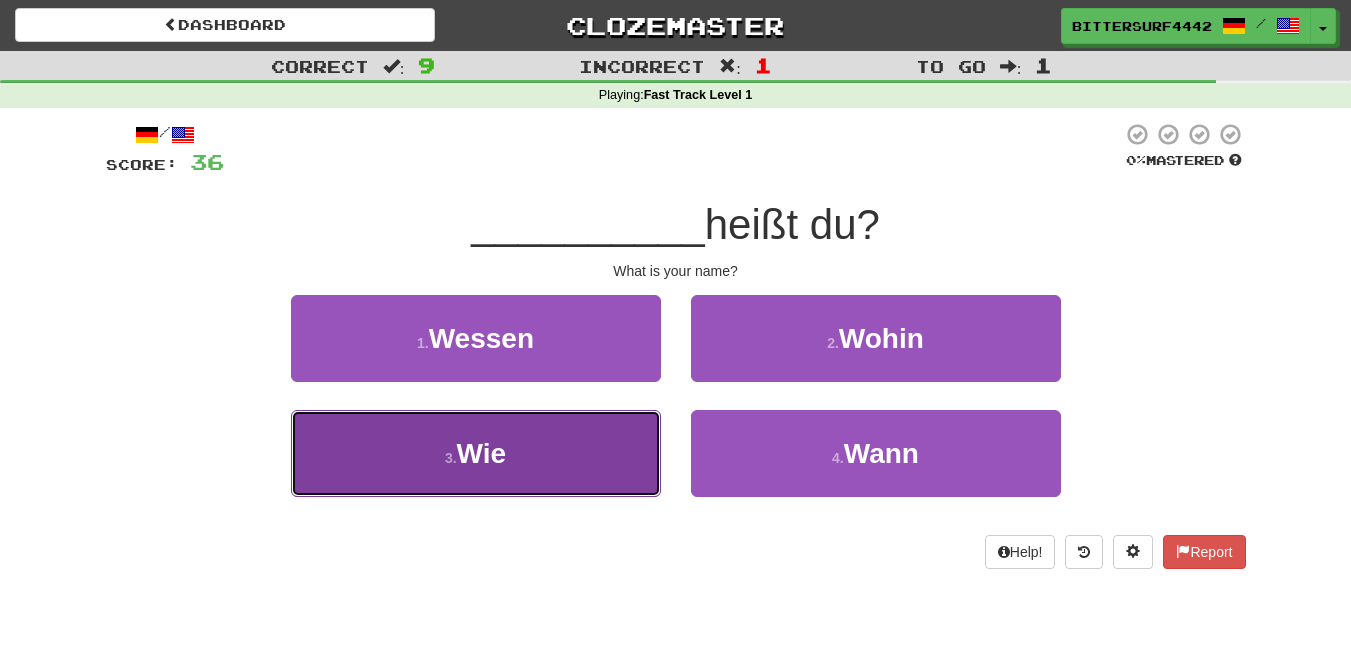click on "3 .  Wie" at bounding box center [476, 453] 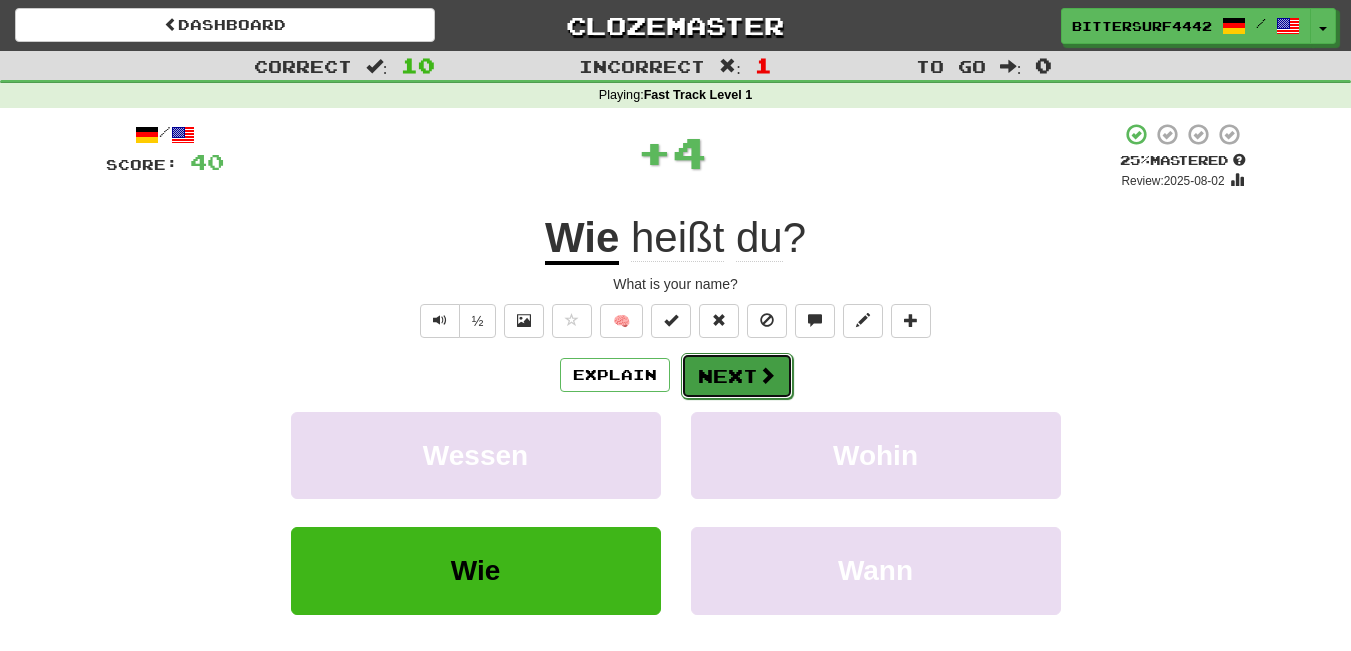 click at bounding box center [767, 375] 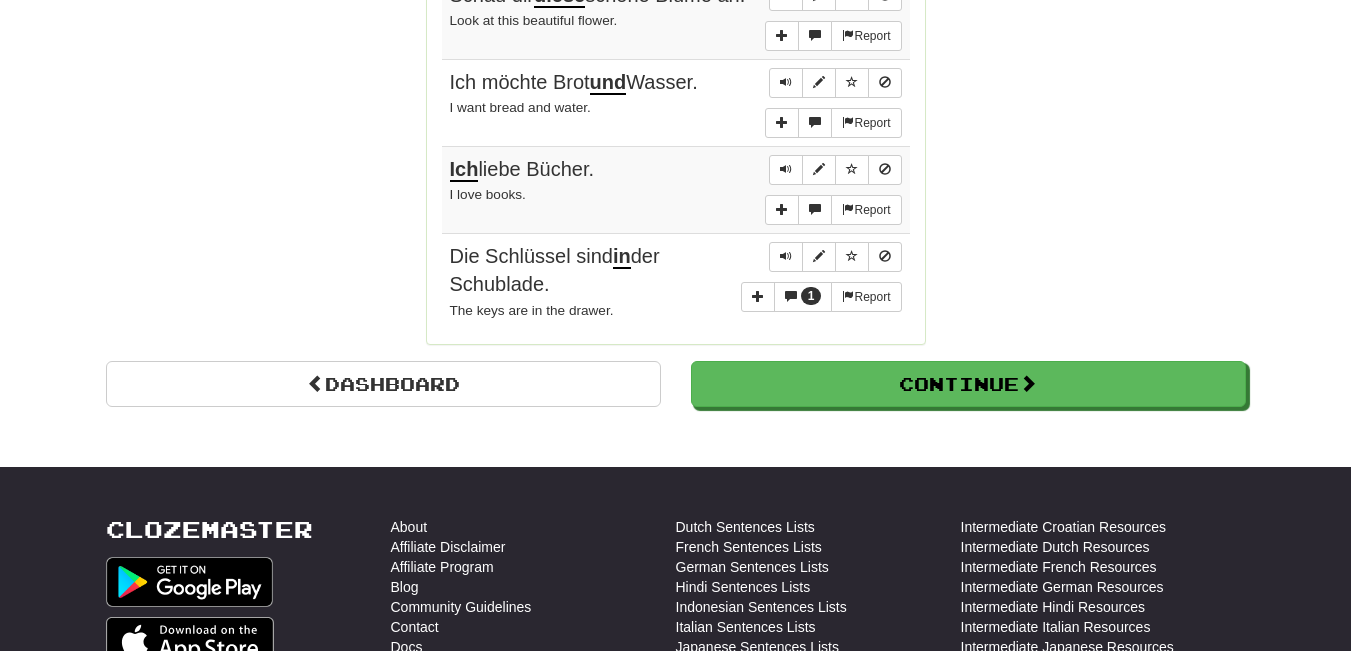 scroll, scrollTop: 1741, scrollLeft: 0, axis: vertical 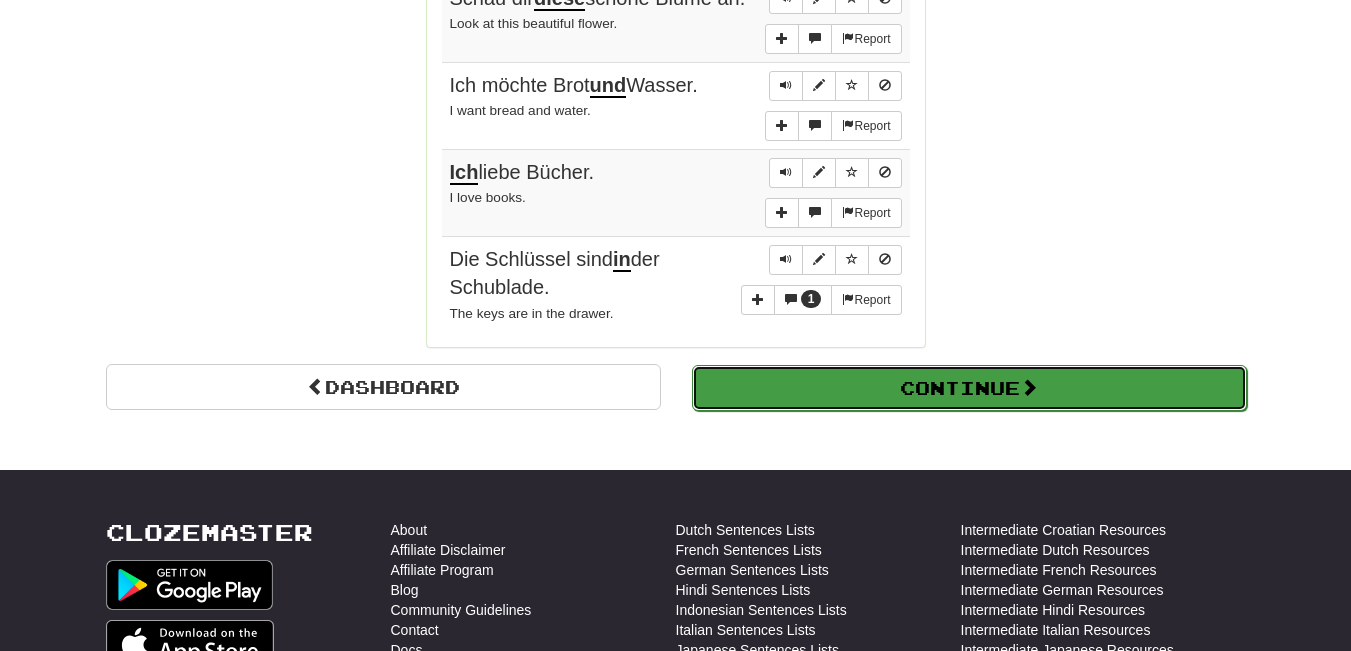 click on "Continue" at bounding box center [969, 388] 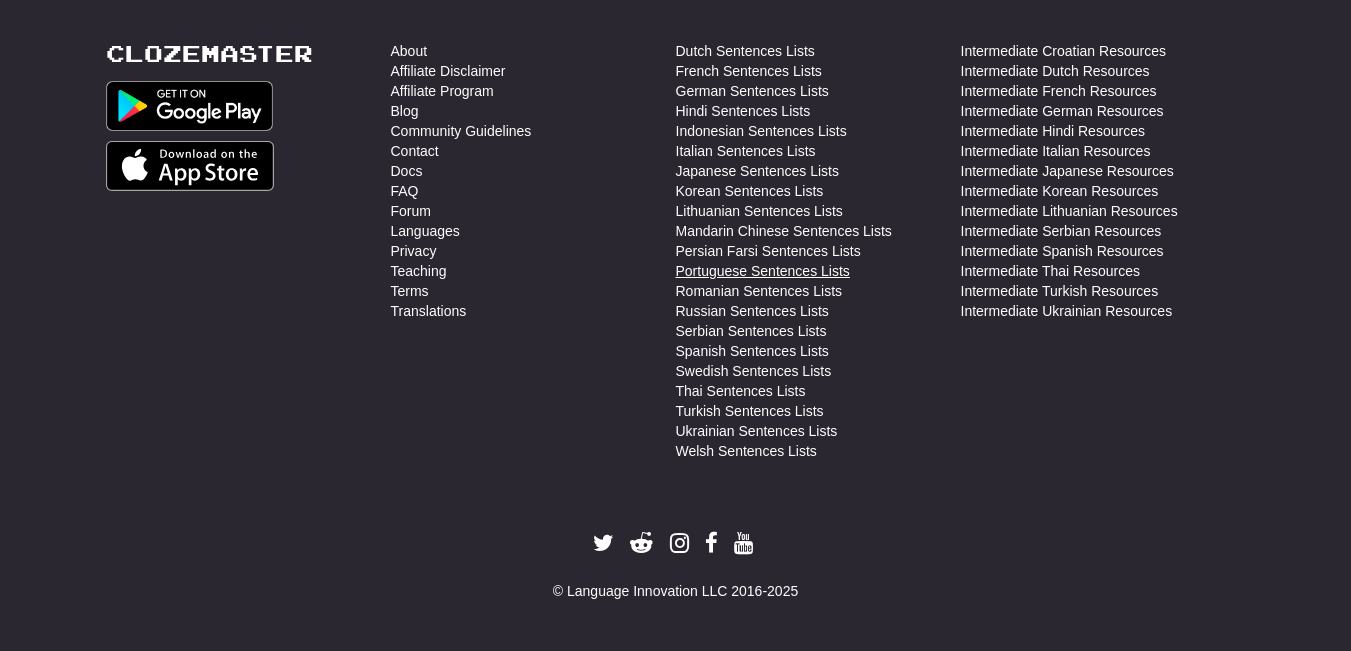 scroll, scrollTop: 0, scrollLeft: 0, axis: both 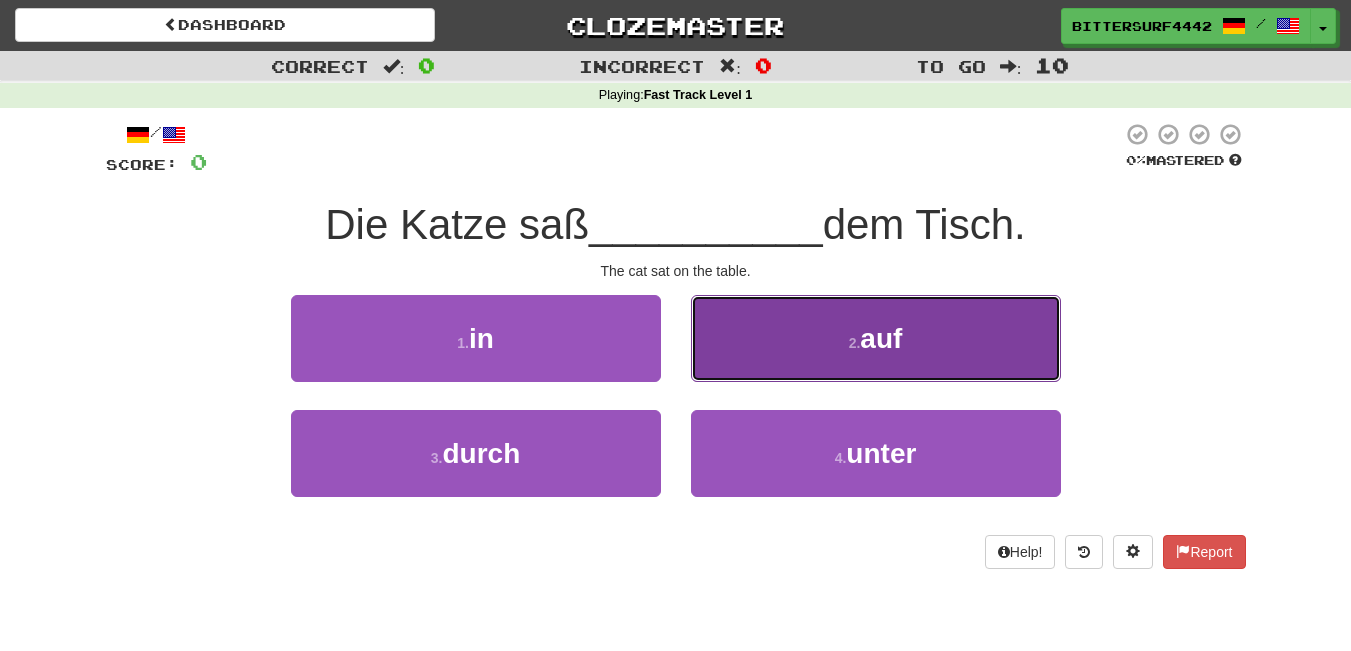 click on "2 .  auf" at bounding box center [876, 338] 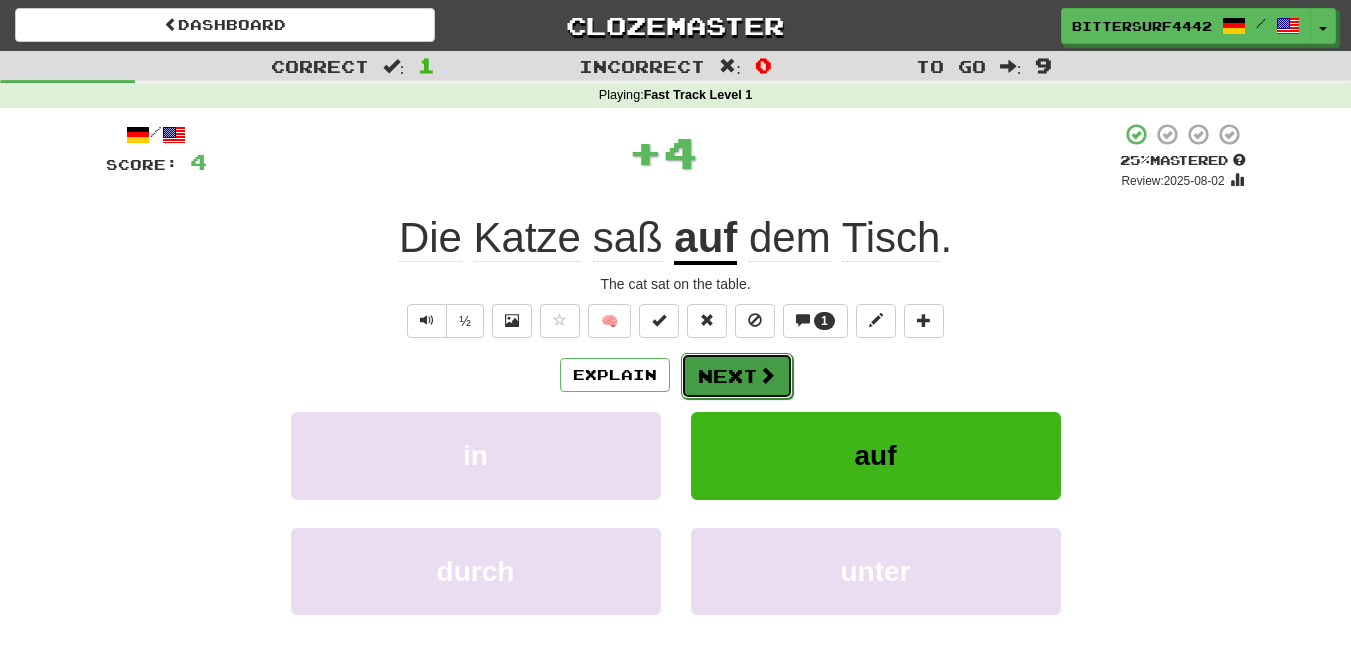 click at bounding box center (767, 375) 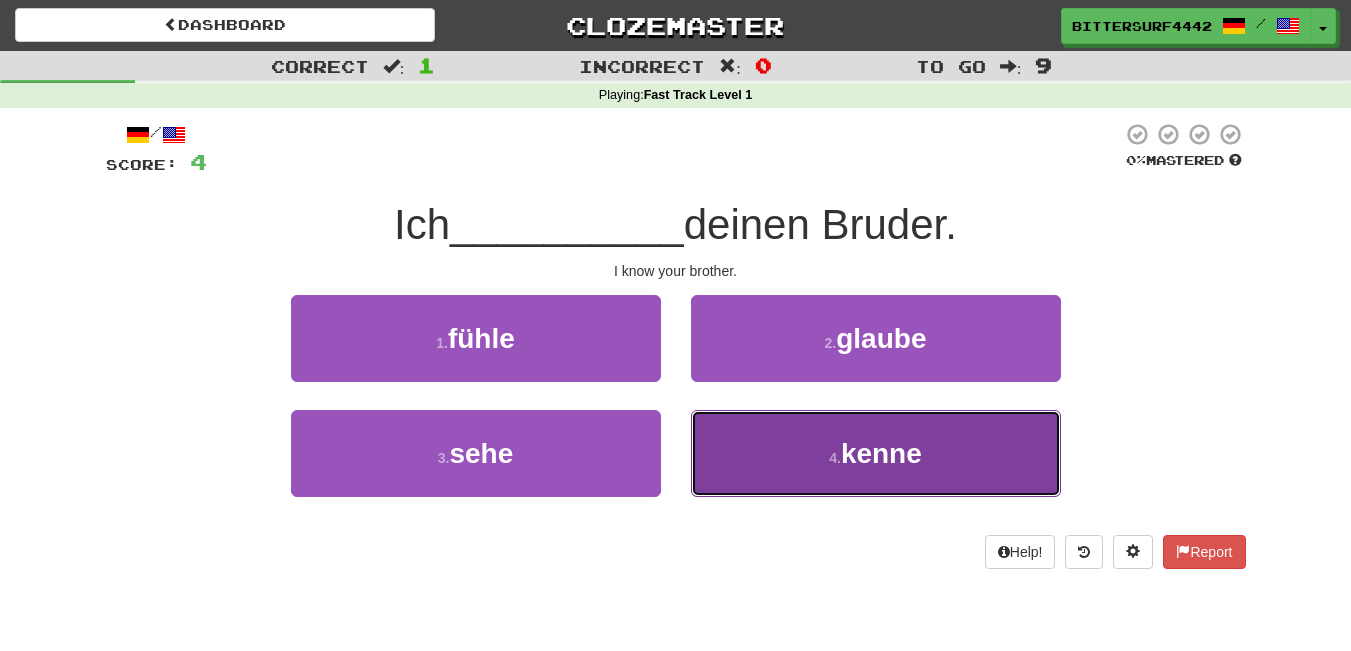 click on "4 .  kenne" at bounding box center (876, 453) 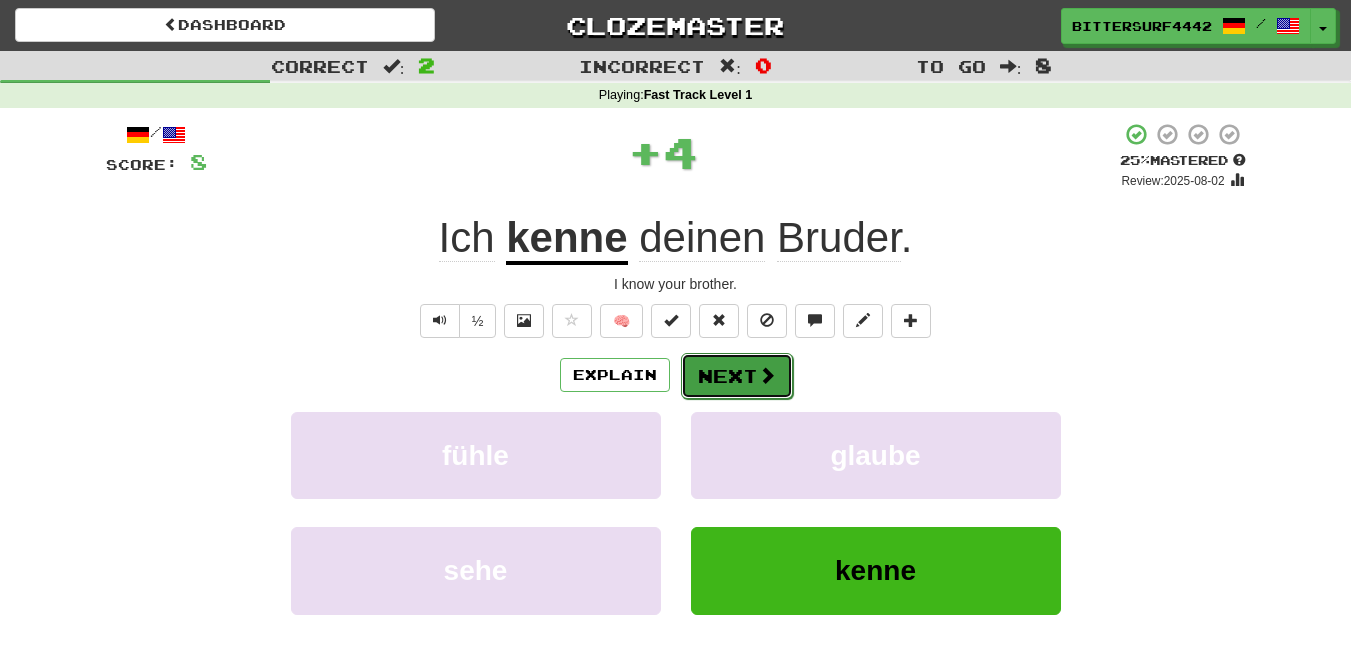 click on "Next" at bounding box center [737, 376] 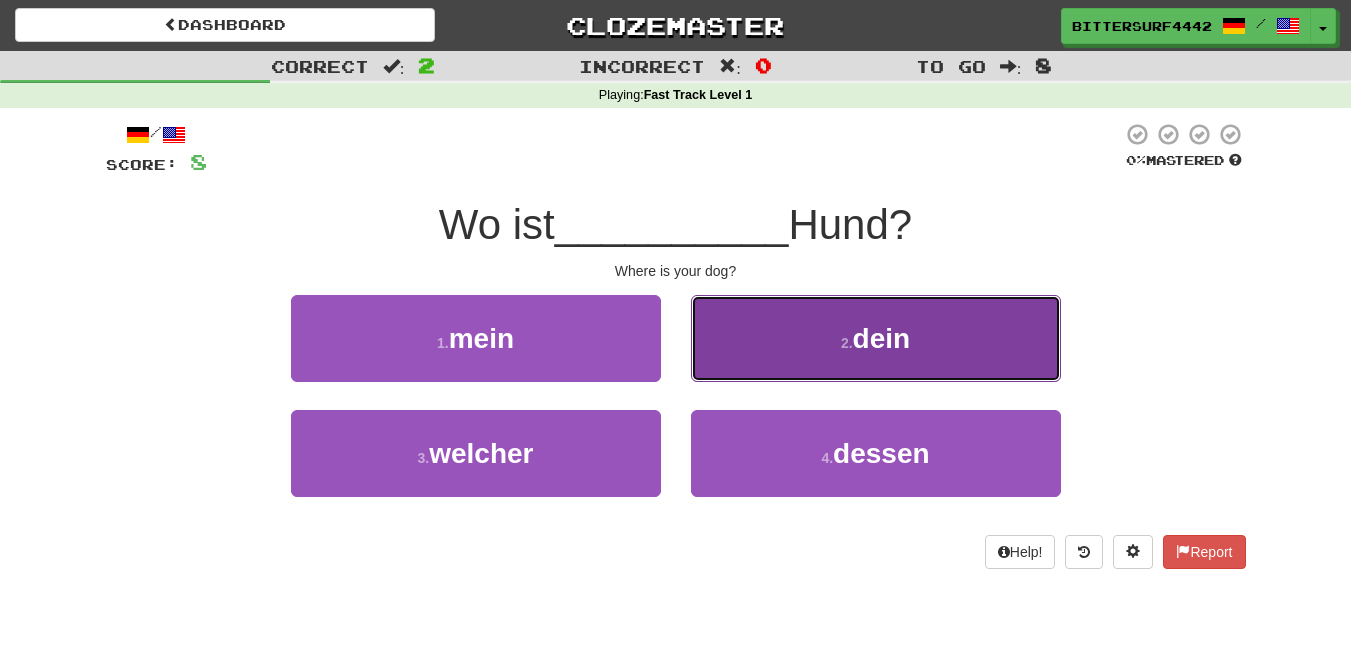 click on "2 .  dein" at bounding box center [876, 338] 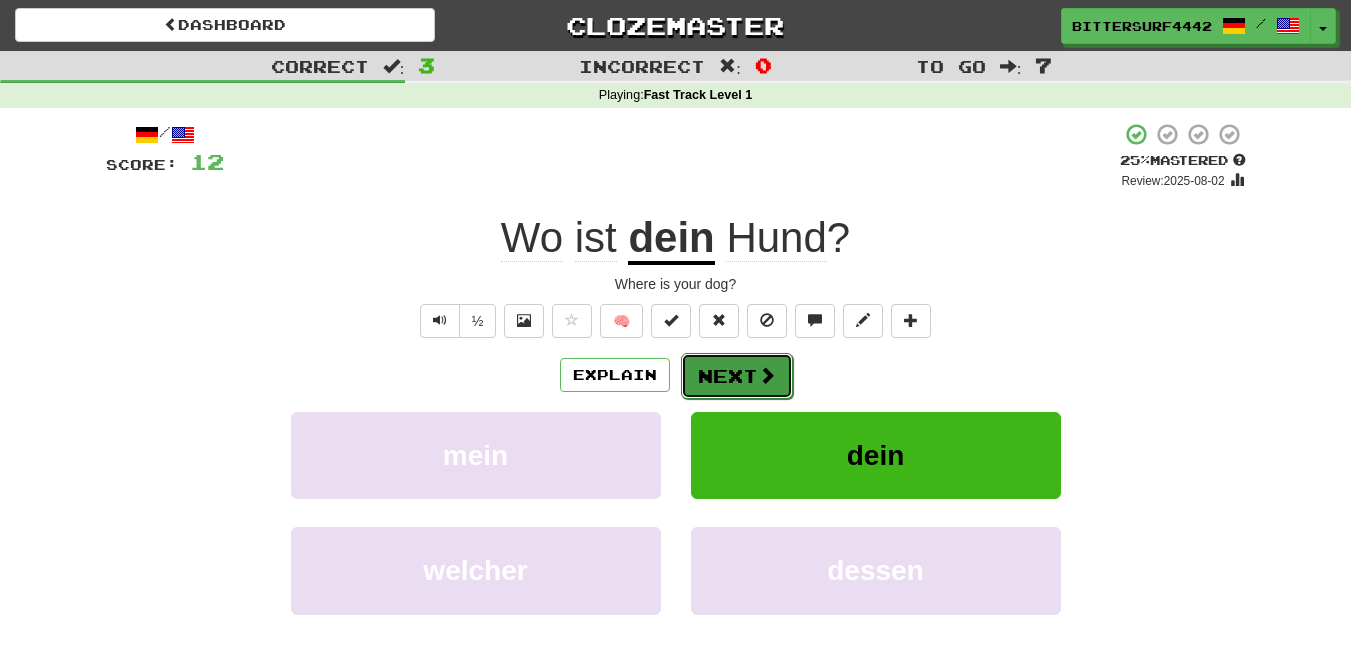 click on "Next" at bounding box center [737, 376] 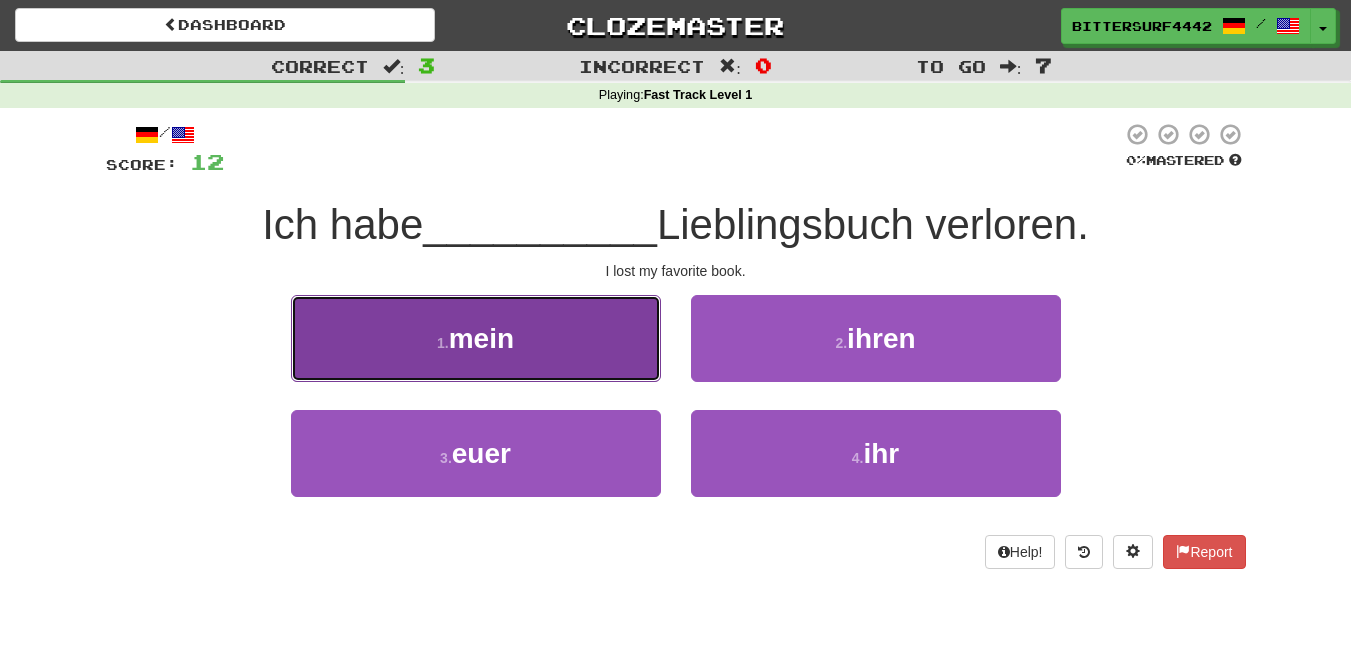 click on "1 .  mein" at bounding box center (476, 338) 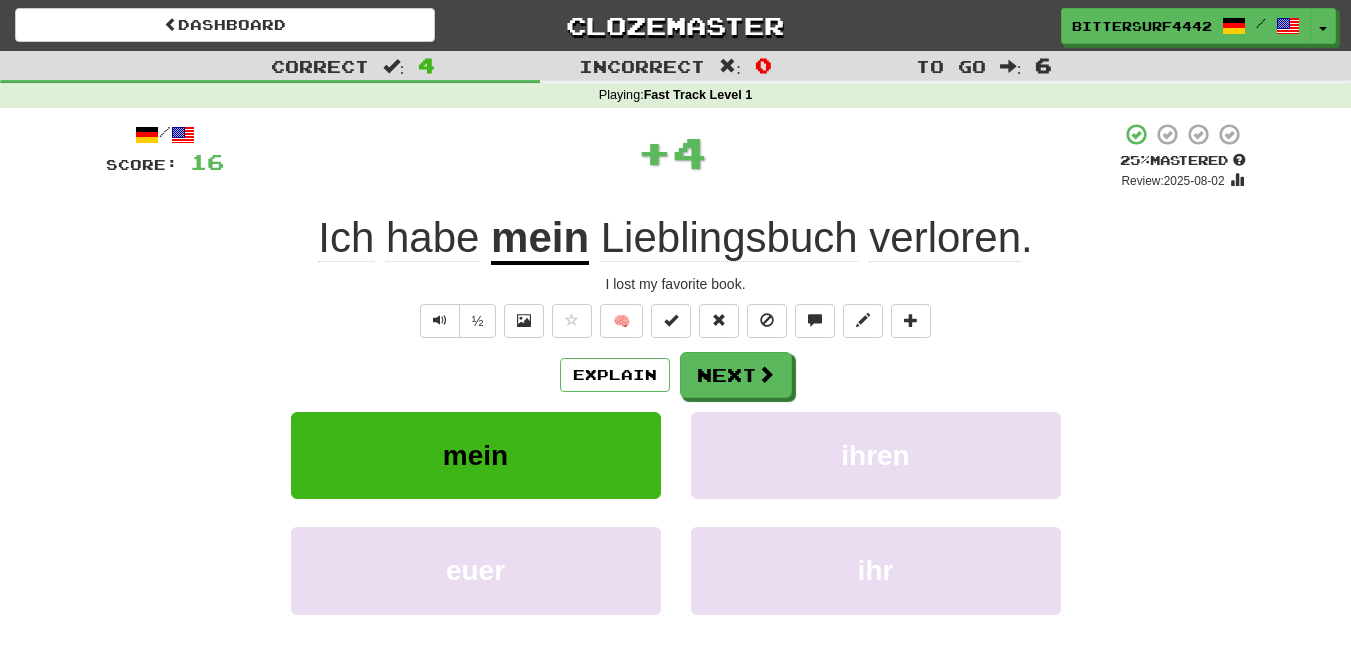 click on "verloren" at bounding box center [945, 238] 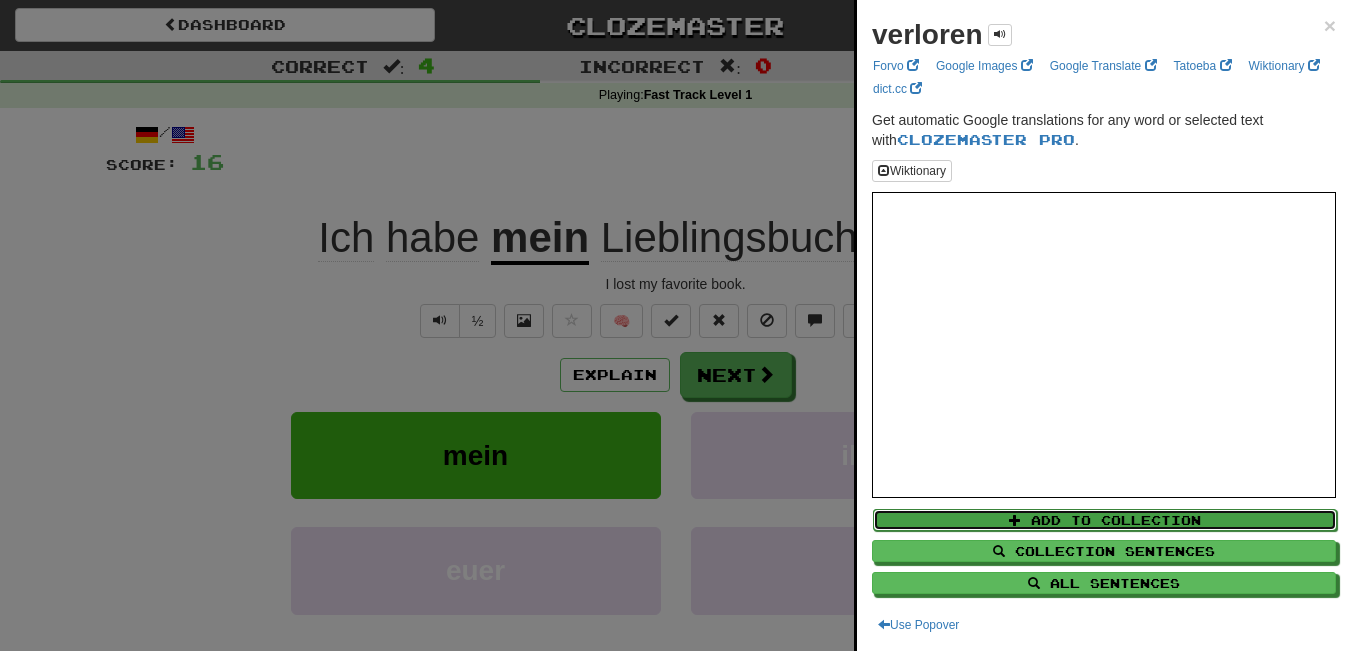 click on "Add to Collection" at bounding box center (1105, 520) 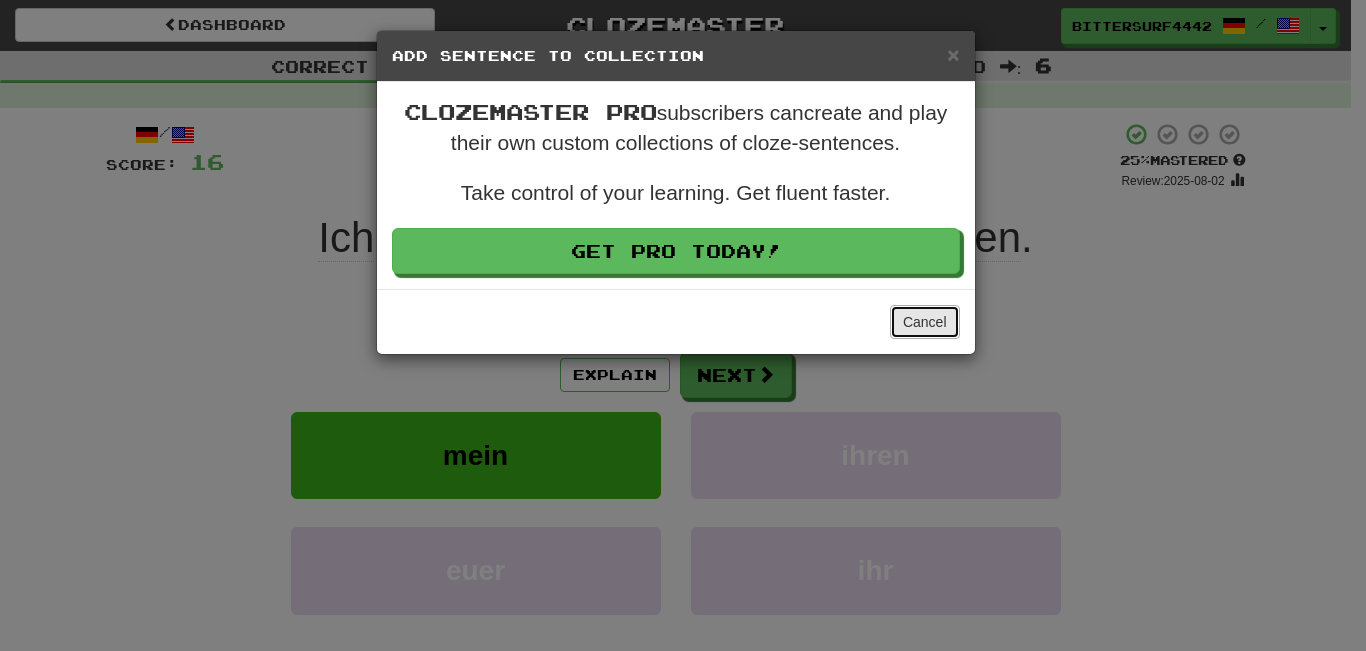click on "Cancel" at bounding box center [925, 322] 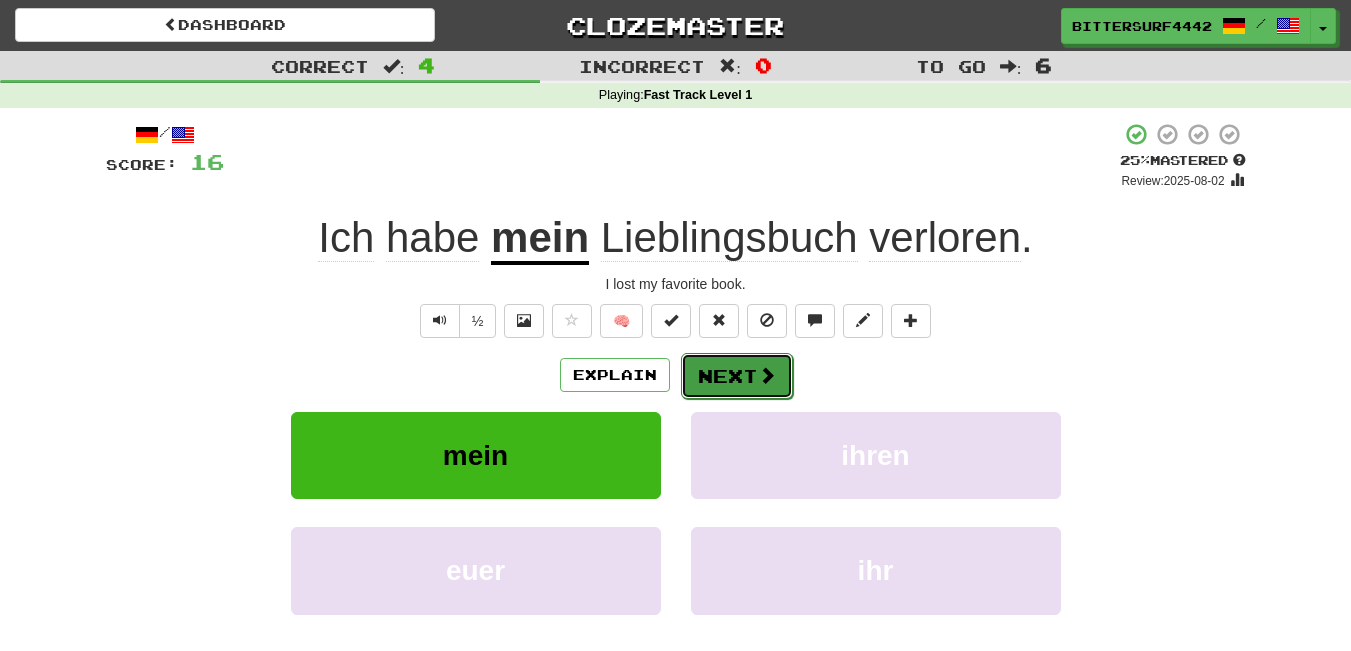 click on "Next" at bounding box center (737, 376) 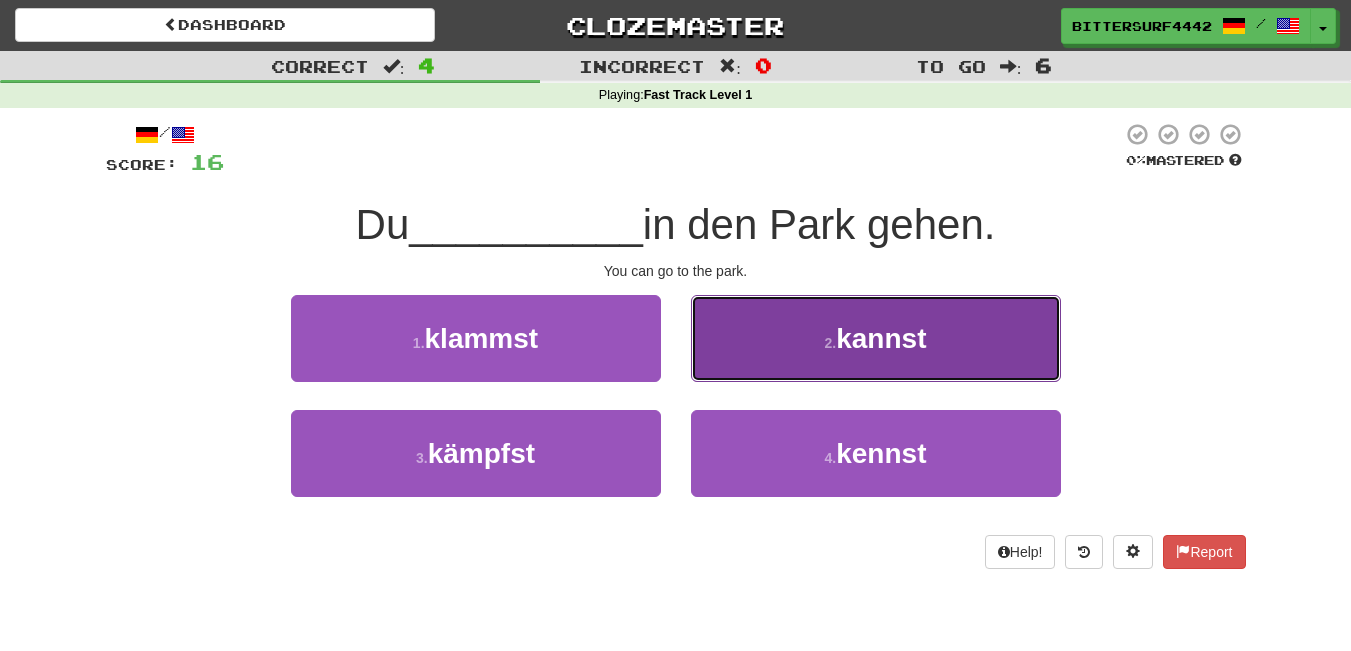 click on "2 .  kannst" at bounding box center (876, 338) 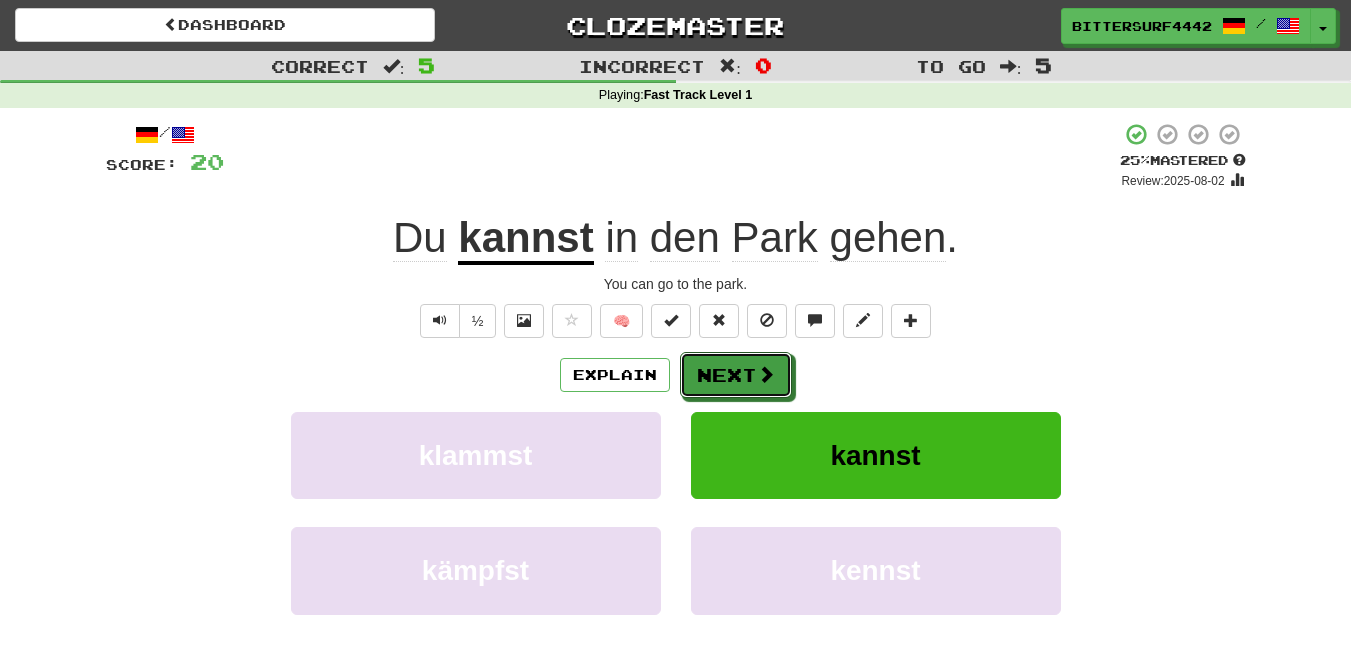 click on "Next" at bounding box center (736, 375) 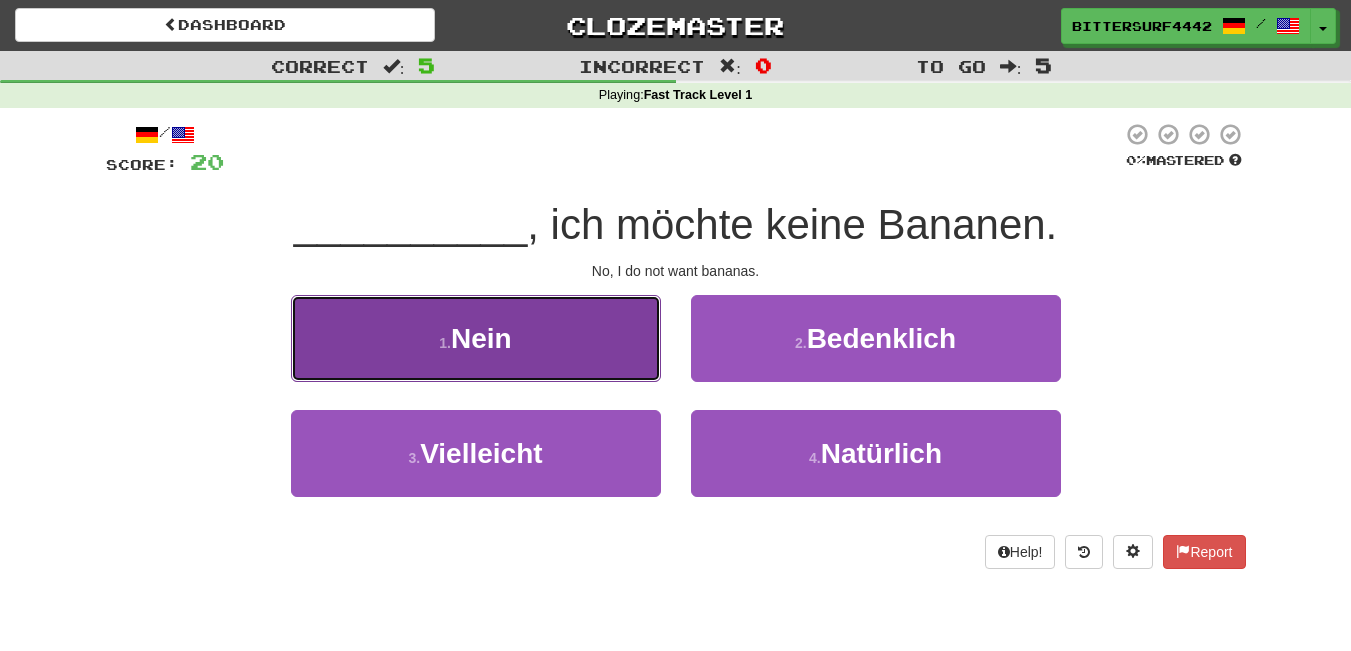 click on "1 .  Nein" at bounding box center [476, 338] 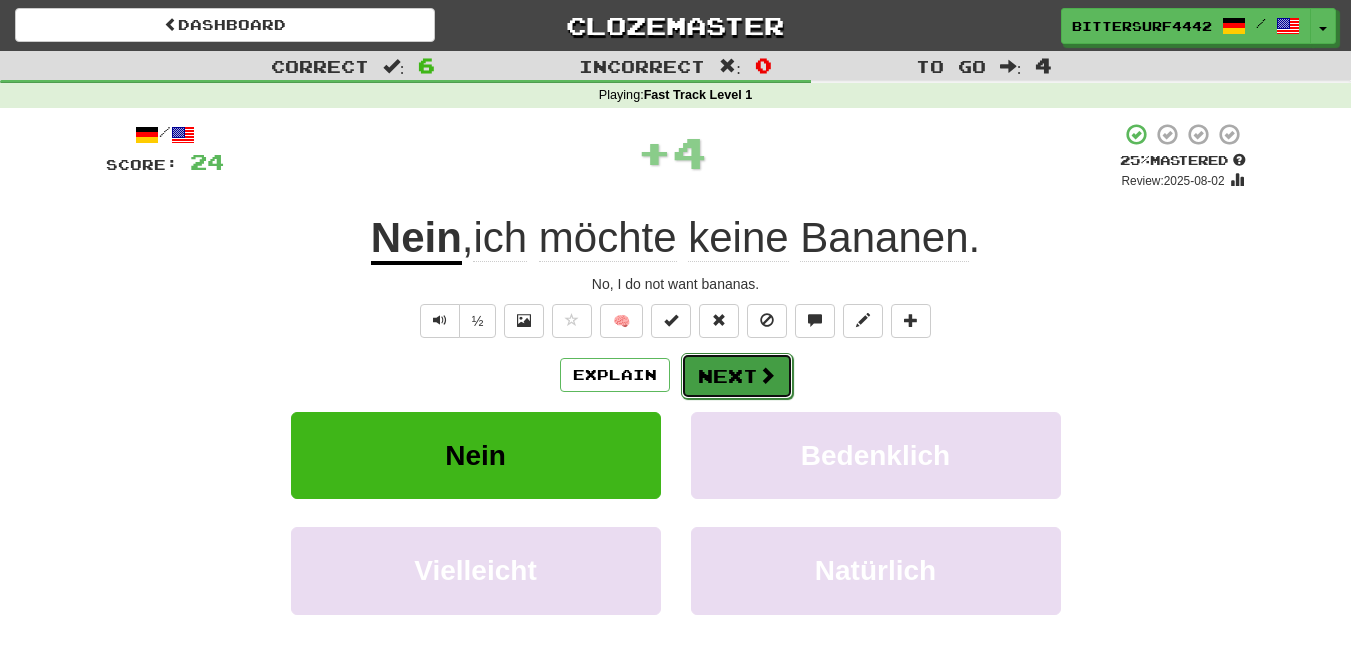 click on "Next" at bounding box center [737, 376] 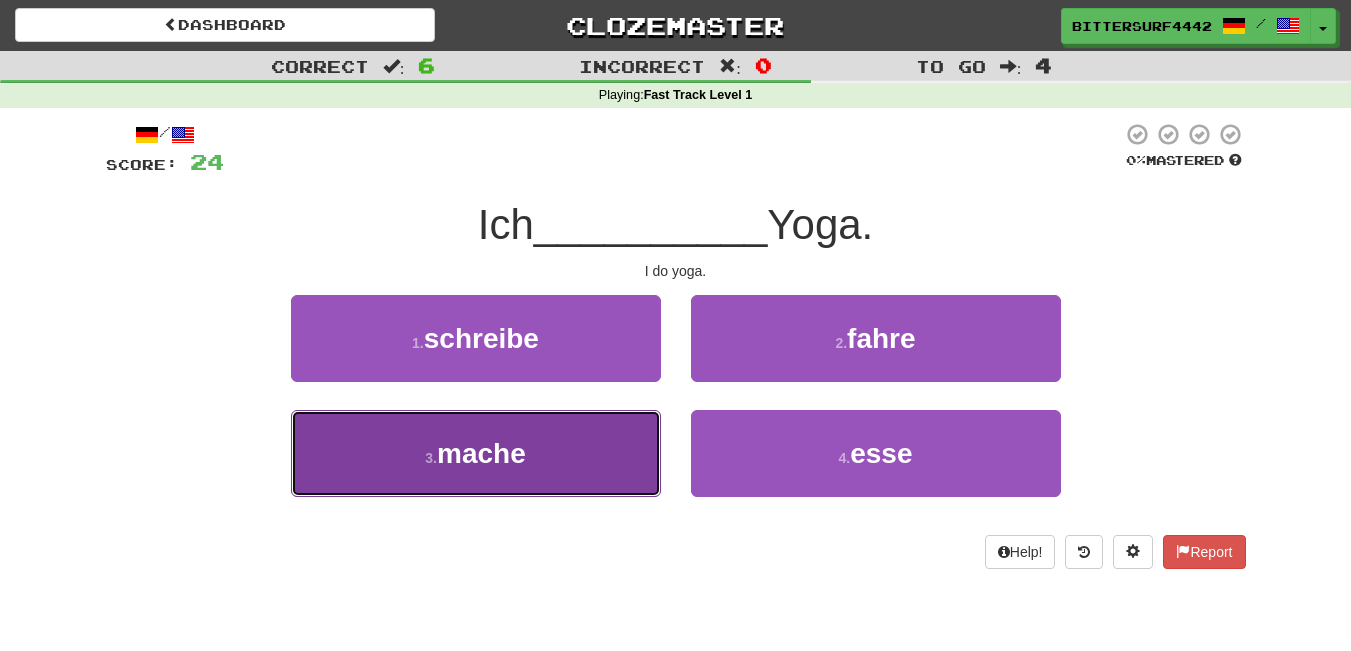 click on "mache" at bounding box center [481, 453] 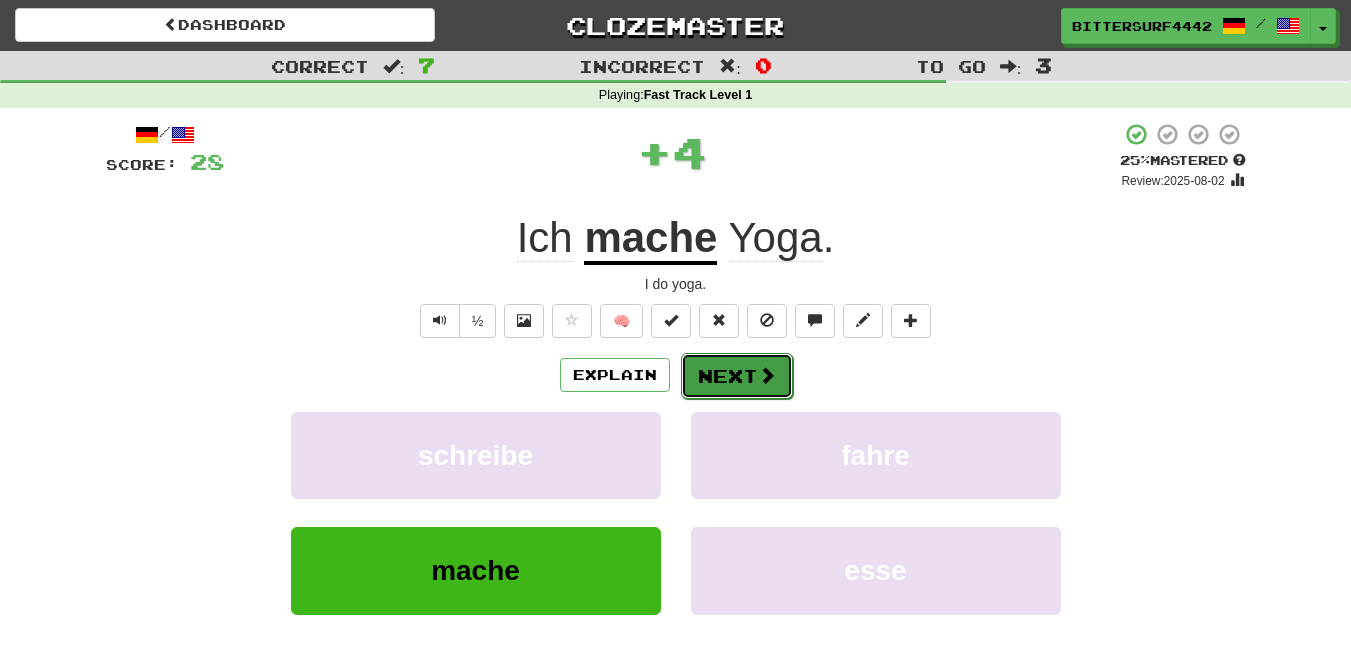 click on "Next" at bounding box center [737, 376] 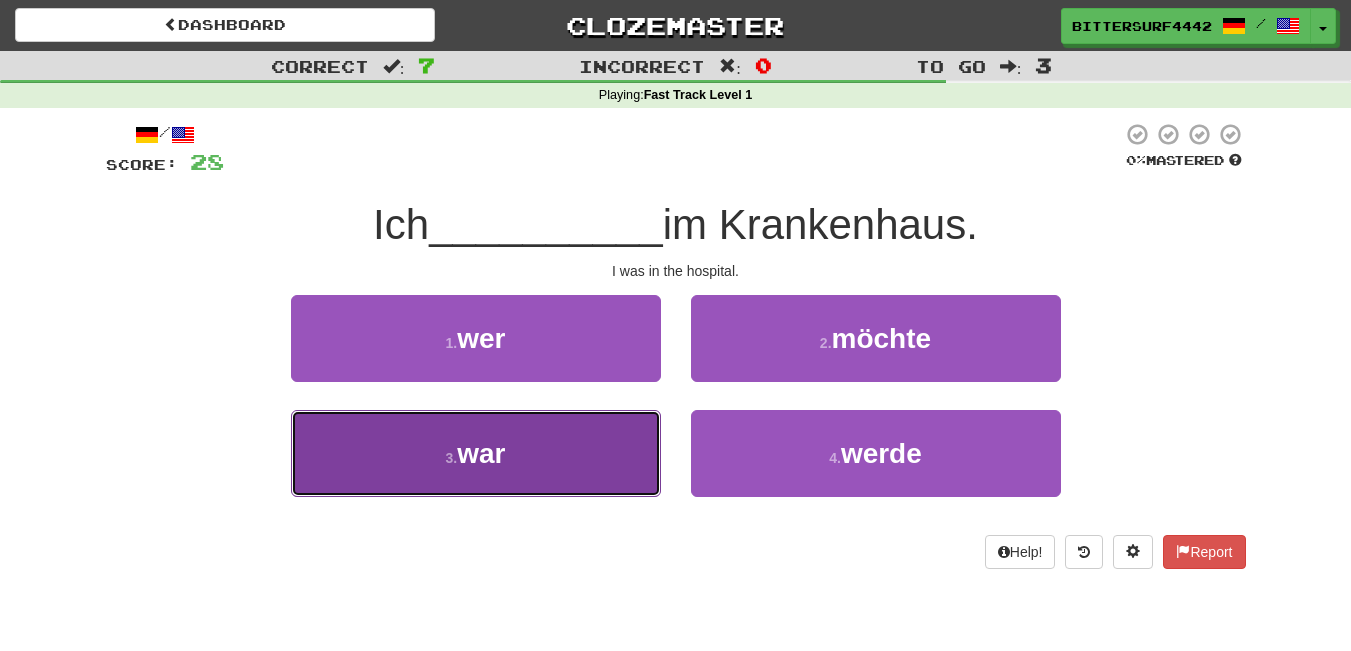 click on "3 .  war" at bounding box center [476, 453] 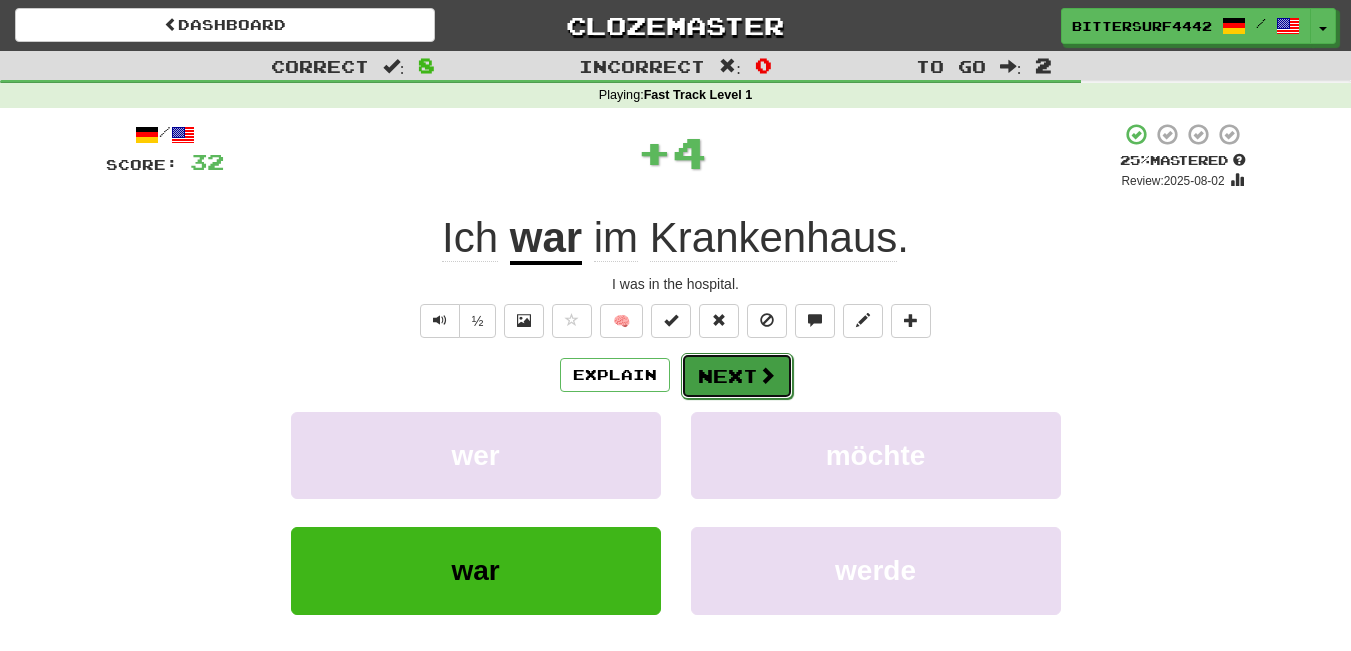 click on "Next" at bounding box center (737, 376) 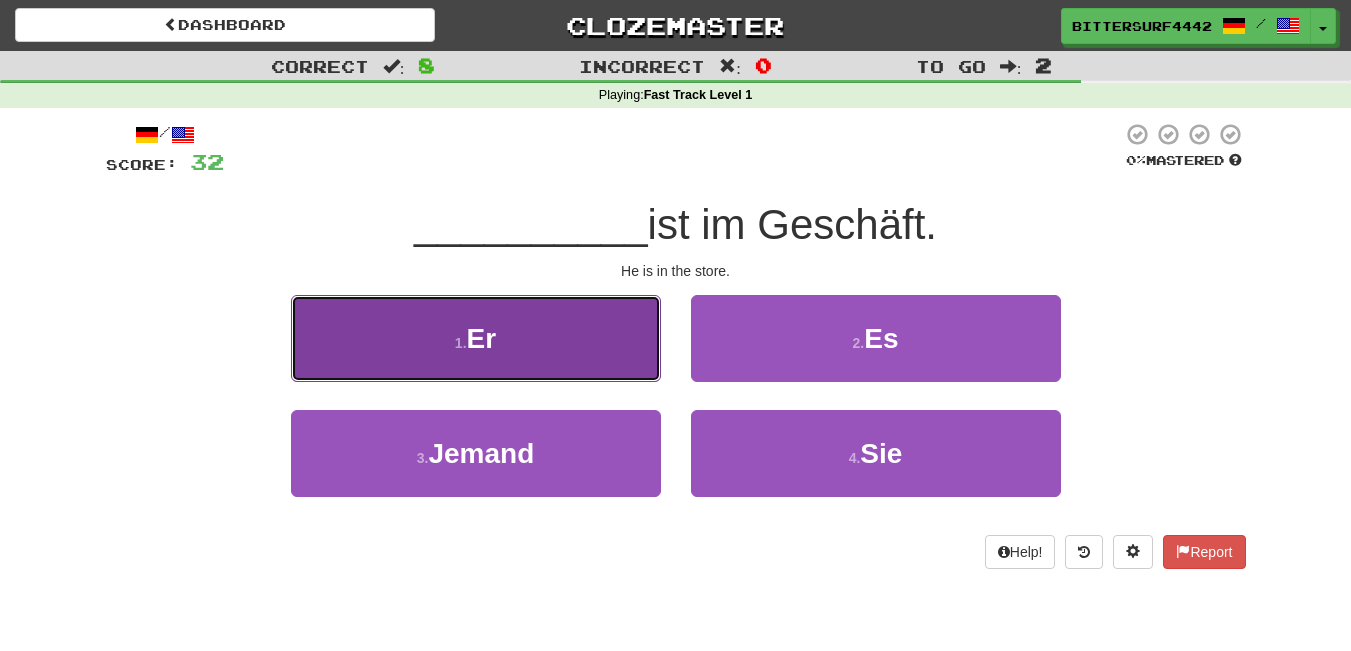 click on "1 .  Er" at bounding box center [476, 338] 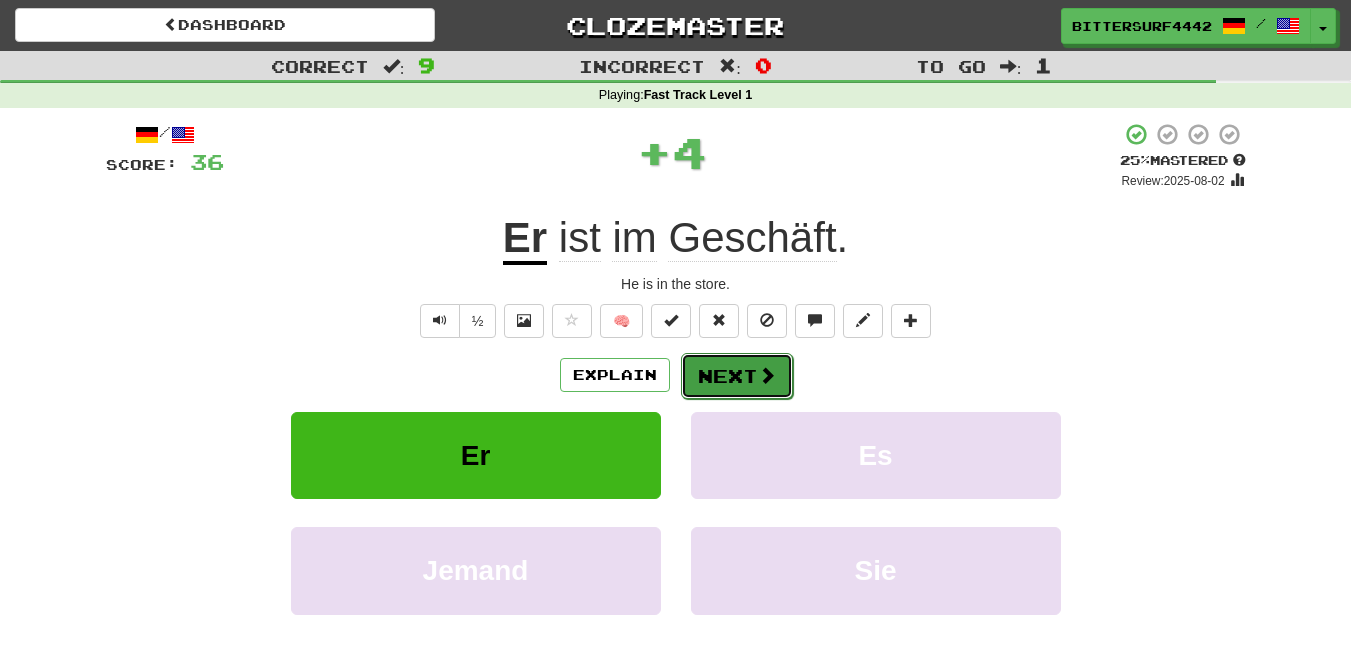 click on "Next" at bounding box center [737, 376] 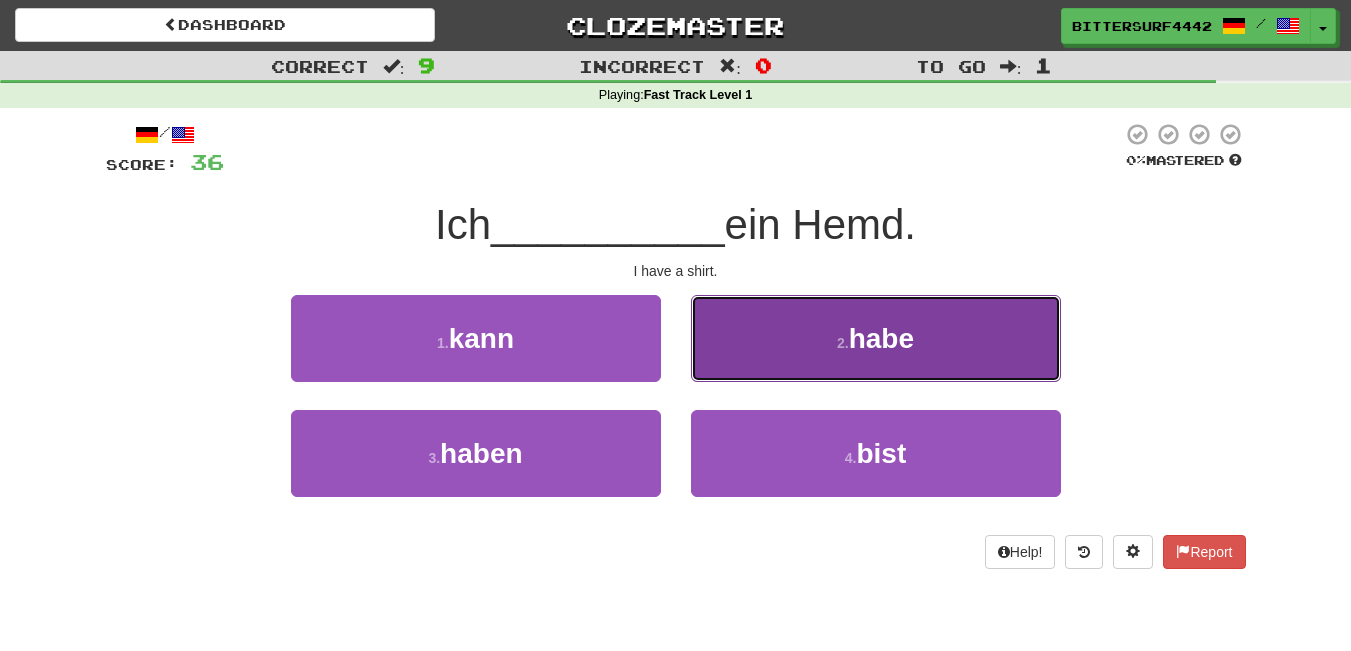 click on "habe" at bounding box center (881, 338) 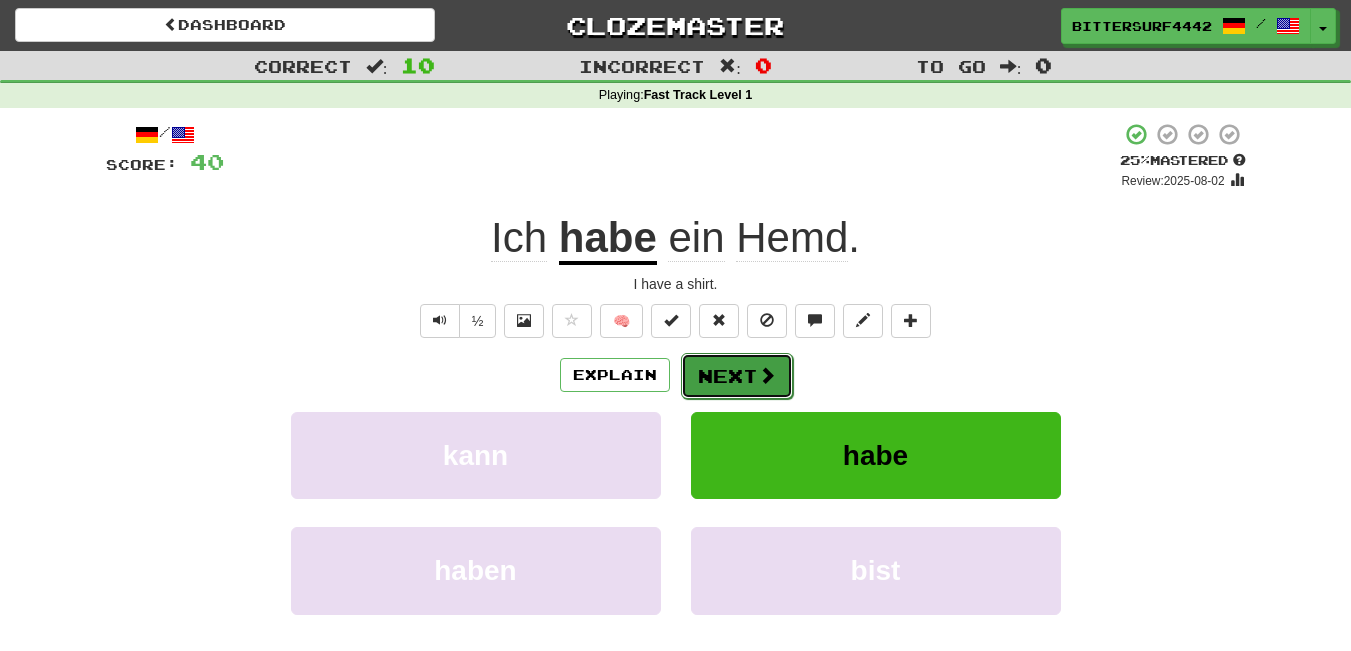 click on "Next" at bounding box center [737, 376] 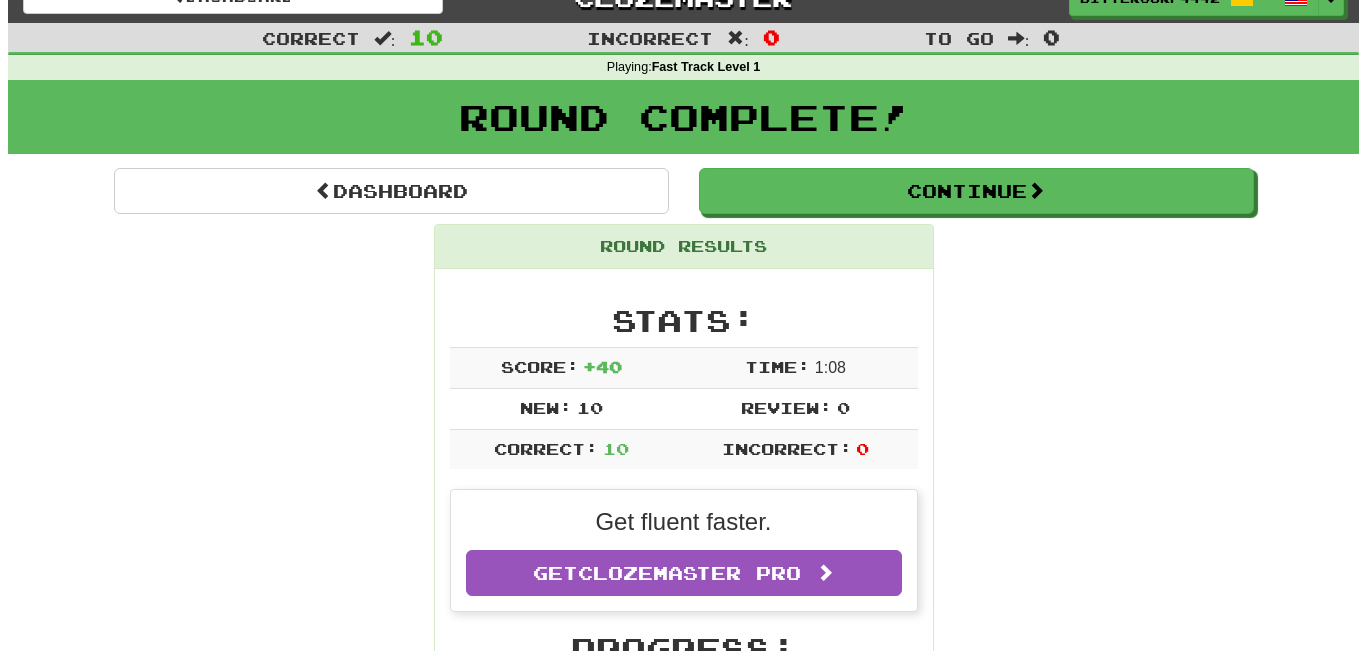 scroll, scrollTop: 16, scrollLeft: 0, axis: vertical 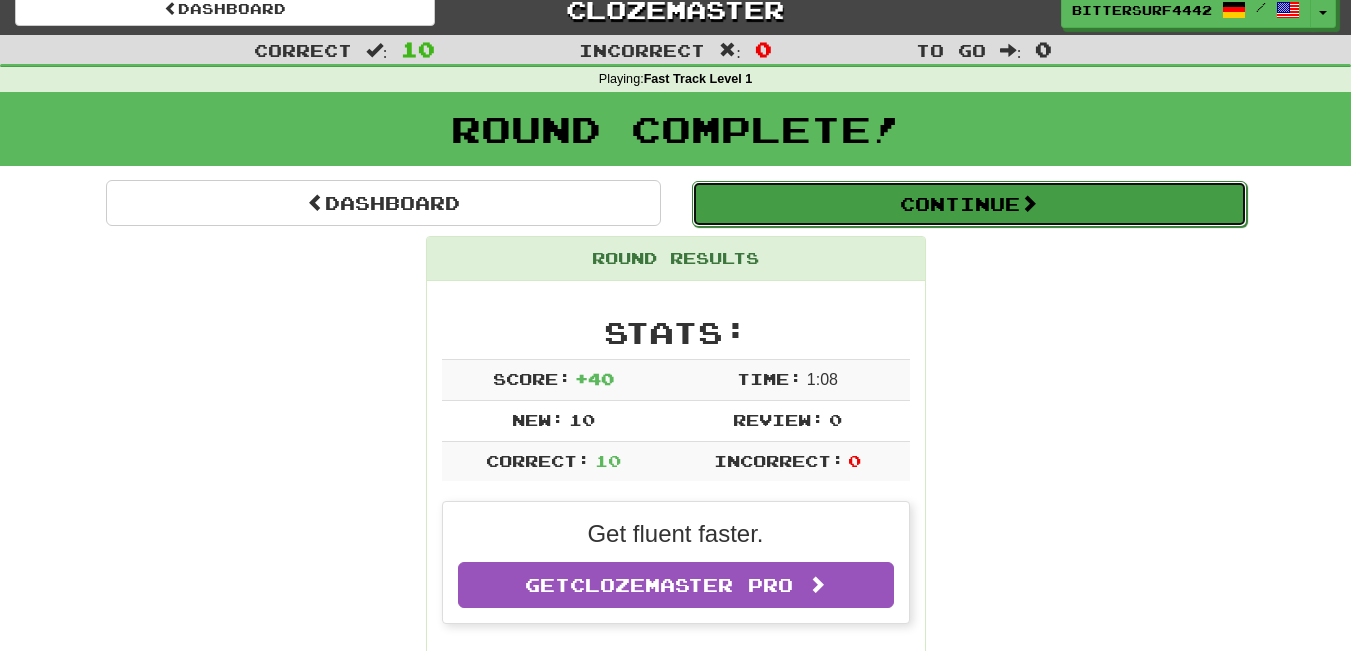 click on "Continue" at bounding box center [969, 204] 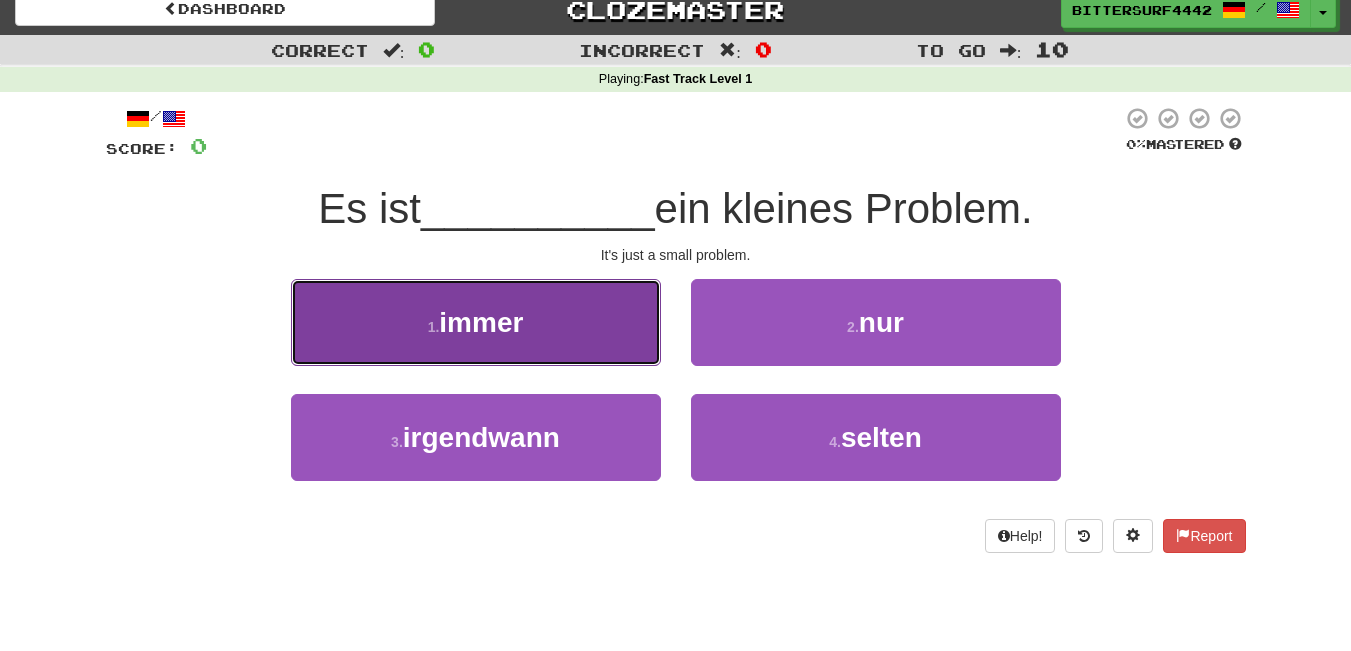 click on "immer" at bounding box center [481, 322] 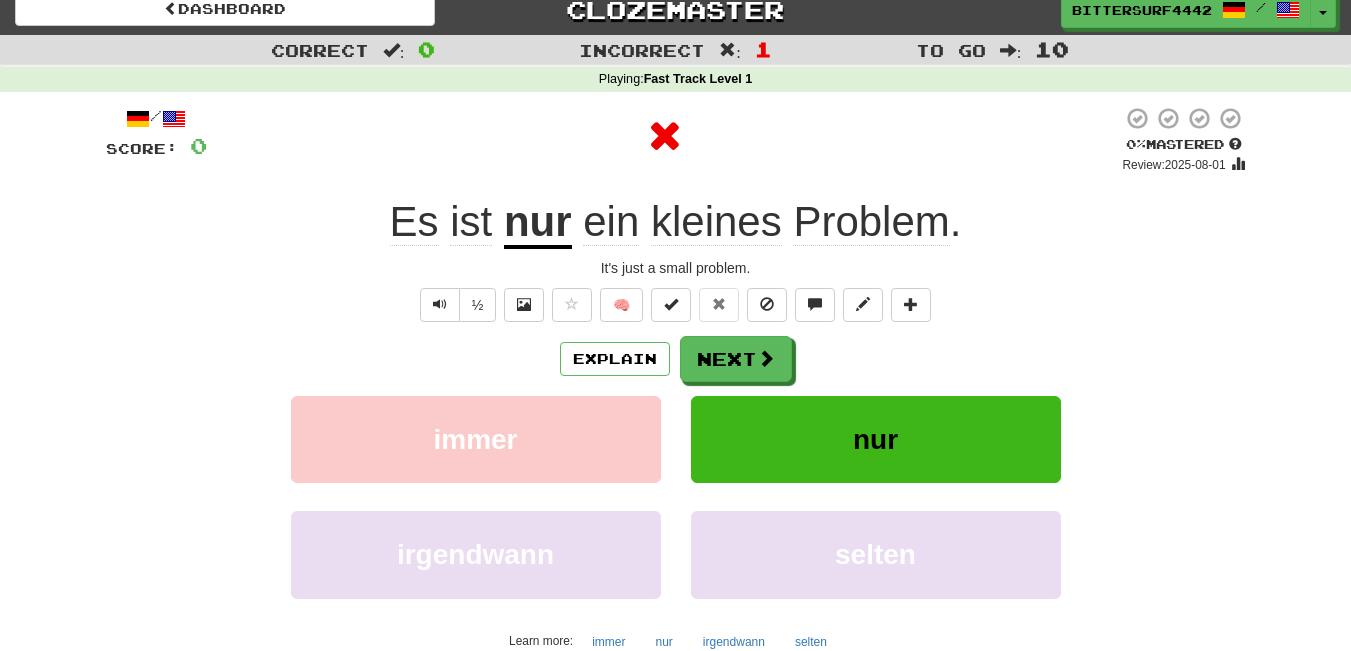 click on "nur" at bounding box center (538, 223) 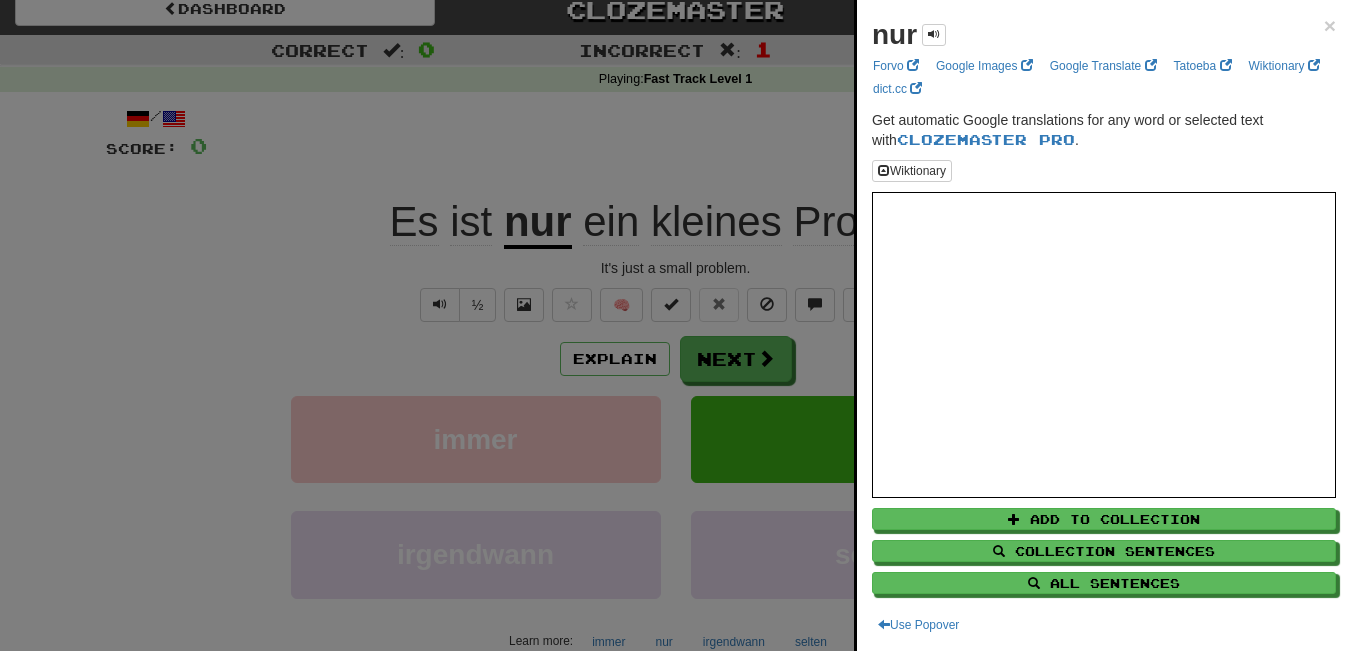 click at bounding box center (675, 325) 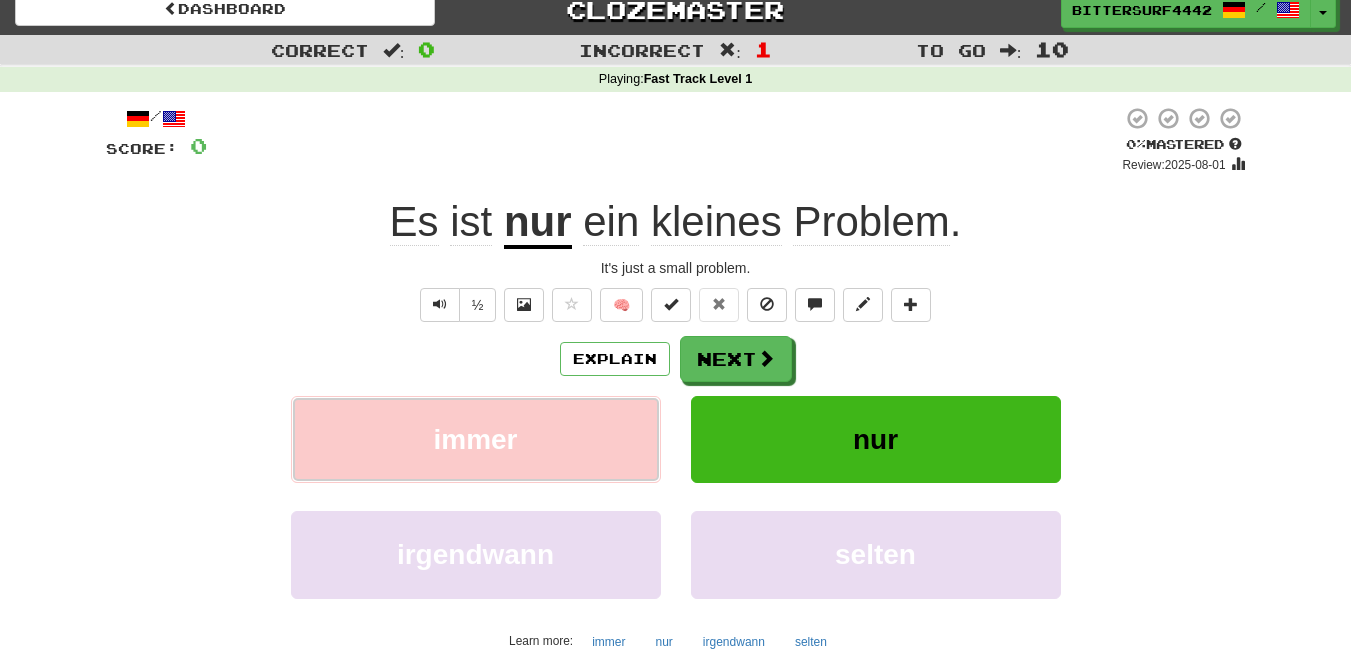 click on "immer" at bounding box center (475, 439) 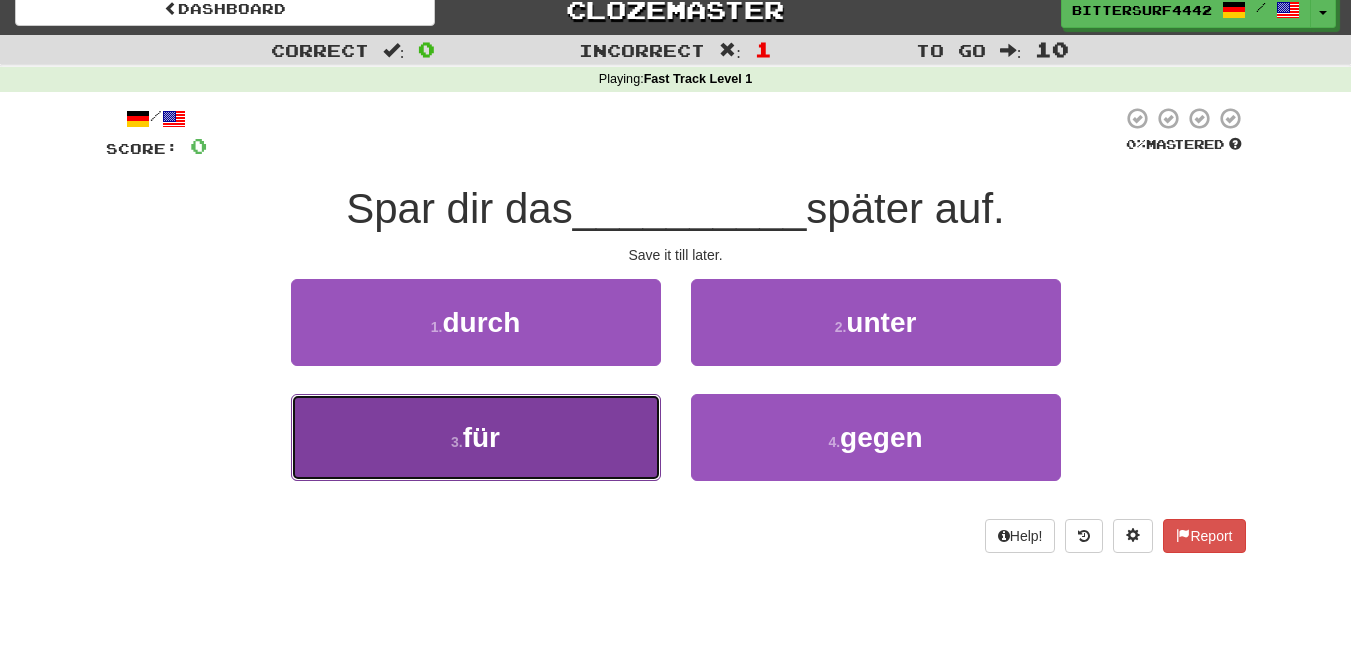 click on "3 .  für" at bounding box center (476, 437) 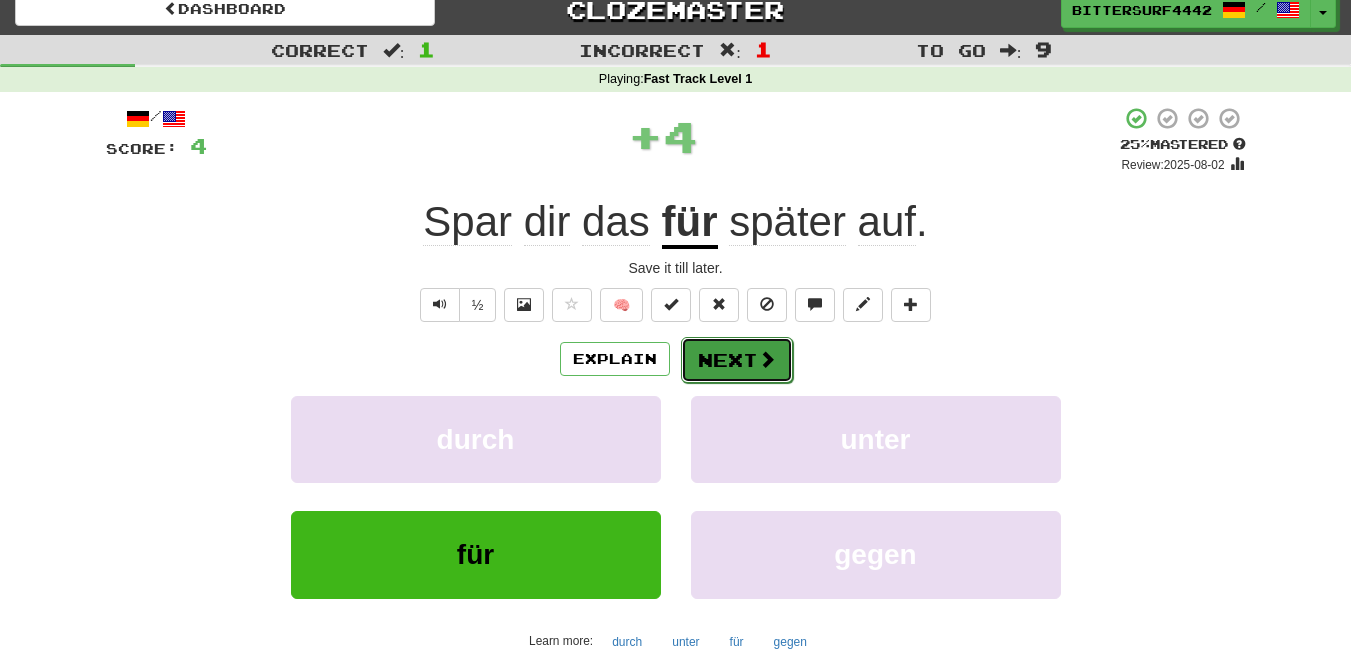 click at bounding box center [767, 359] 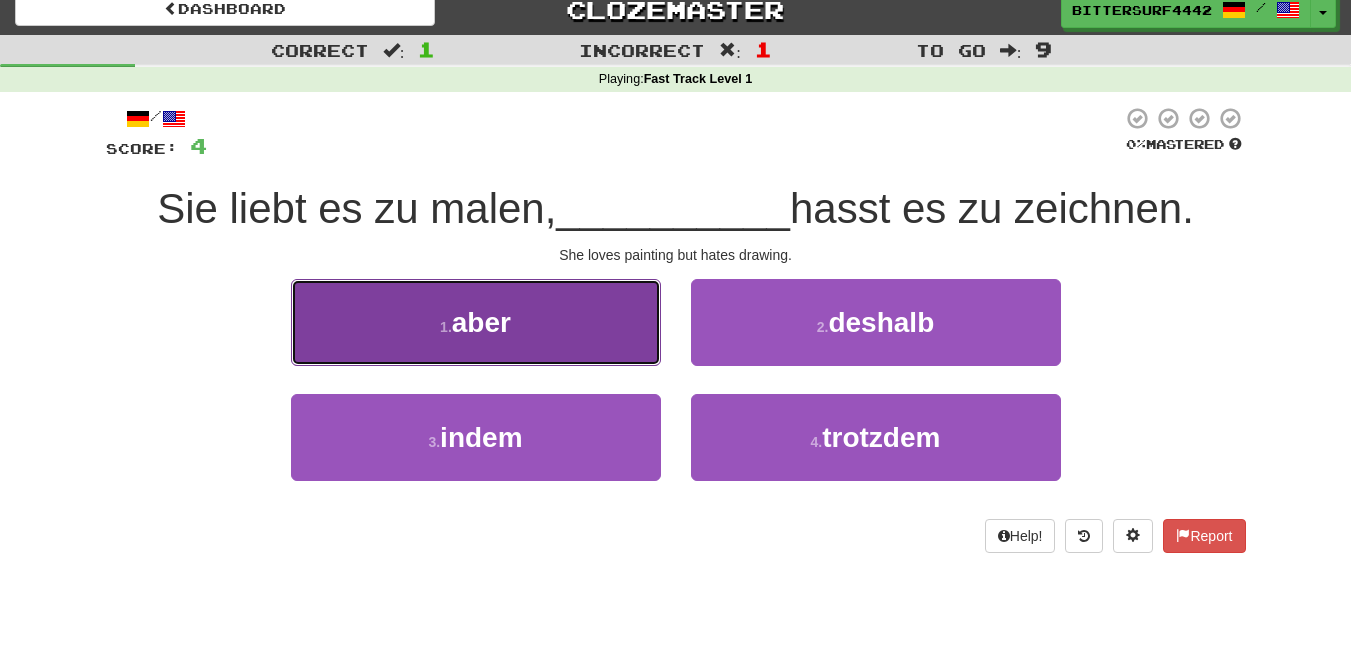 click on "1 .  aber" at bounding box center [476, 322] 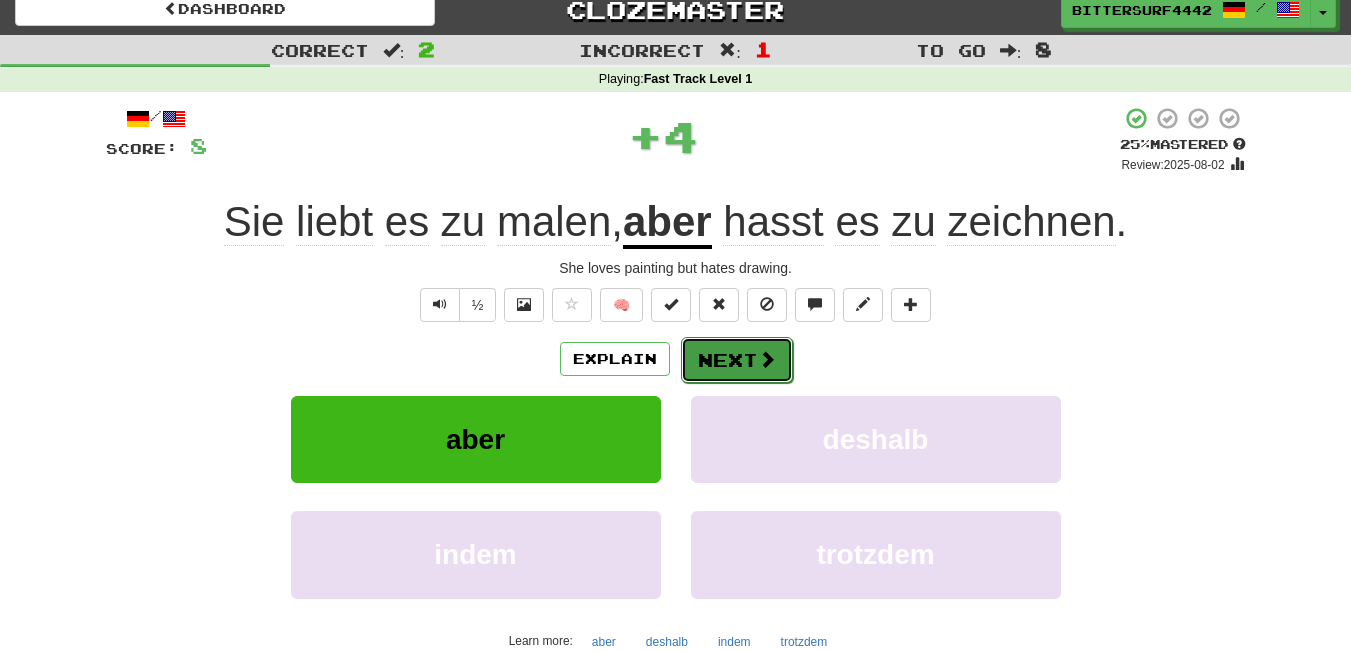 click on "Next" at bounding box center (737, 360) 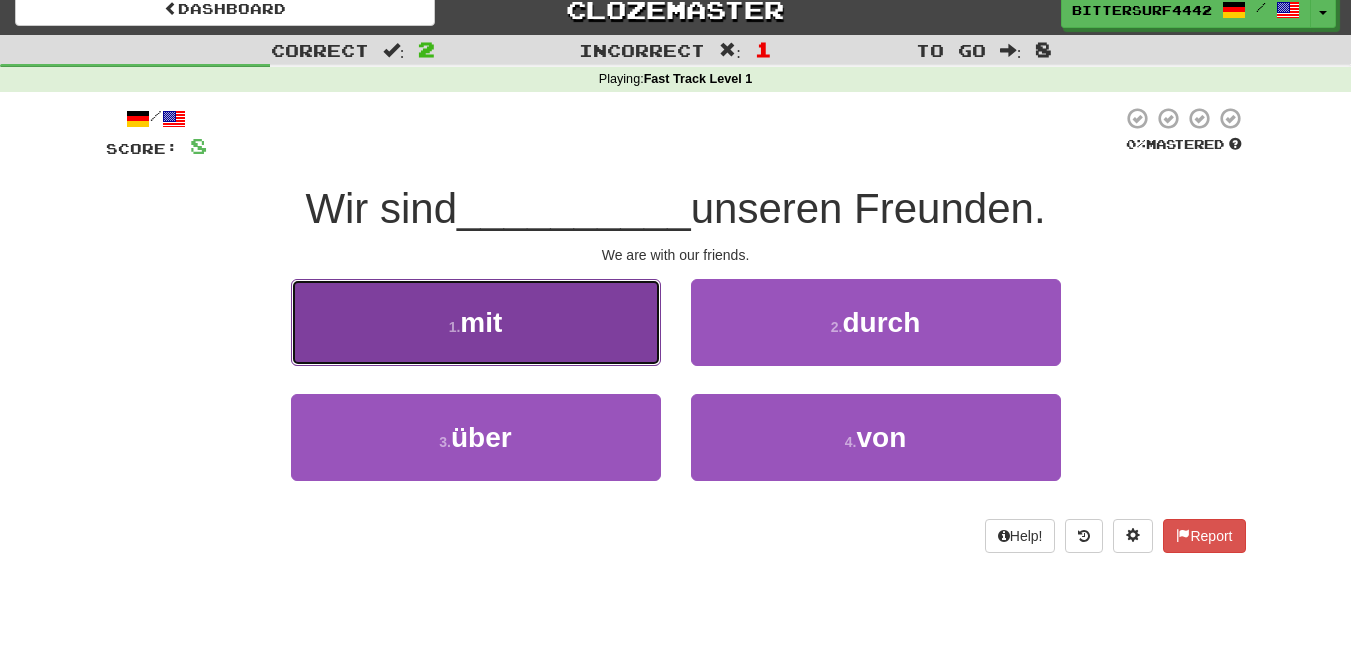 click on "1 .  mit" at bounding box center (476, 322) 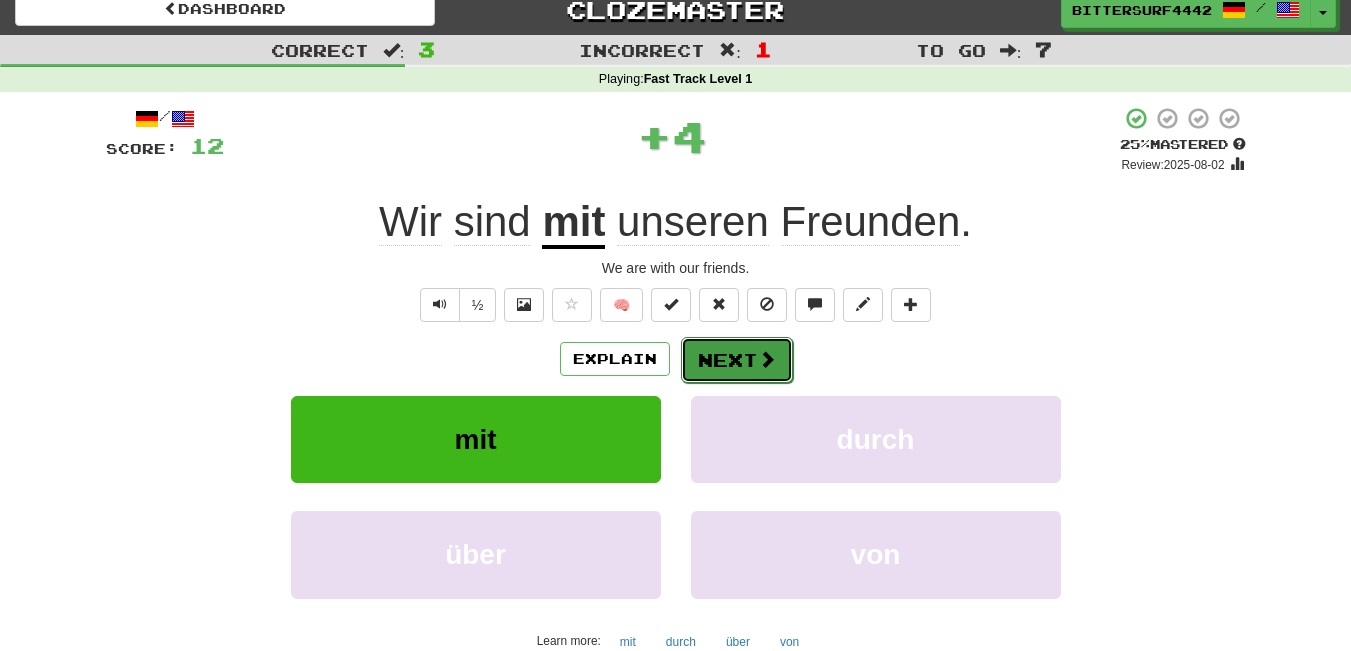 click on "Next" at bounding box center (737, 360) 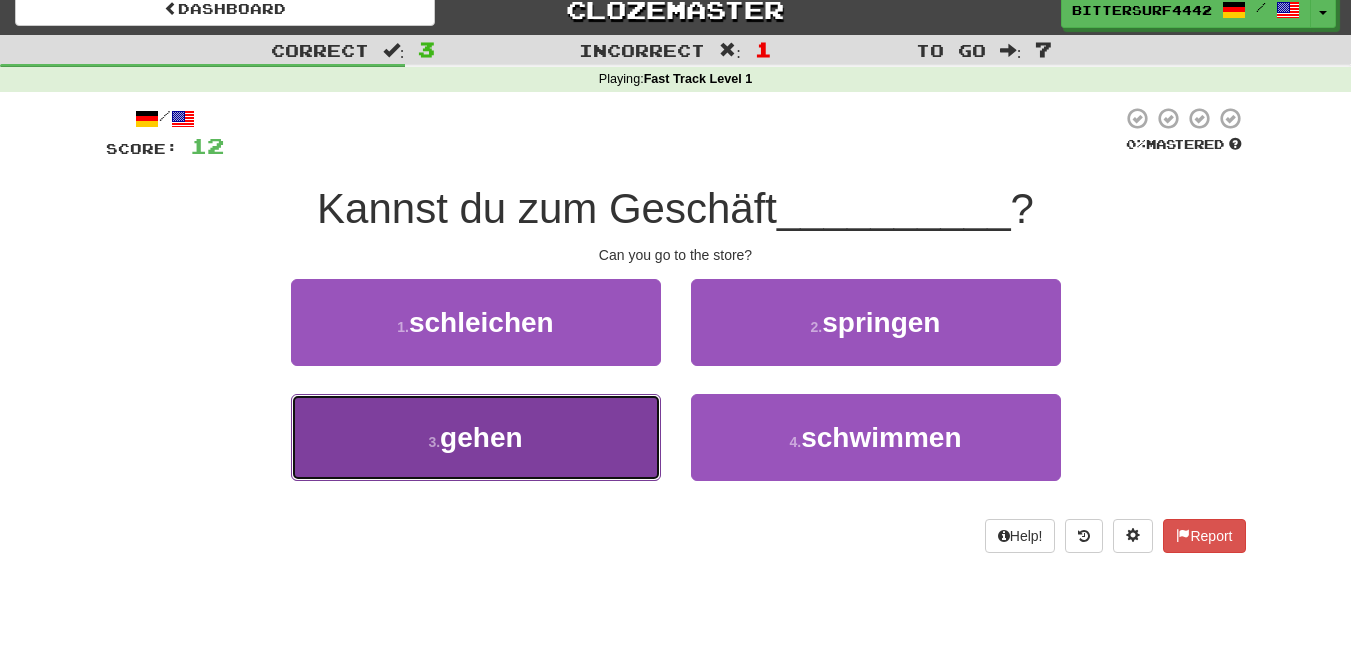 click on "3 .  gehen" at bounding box center [476, 437] 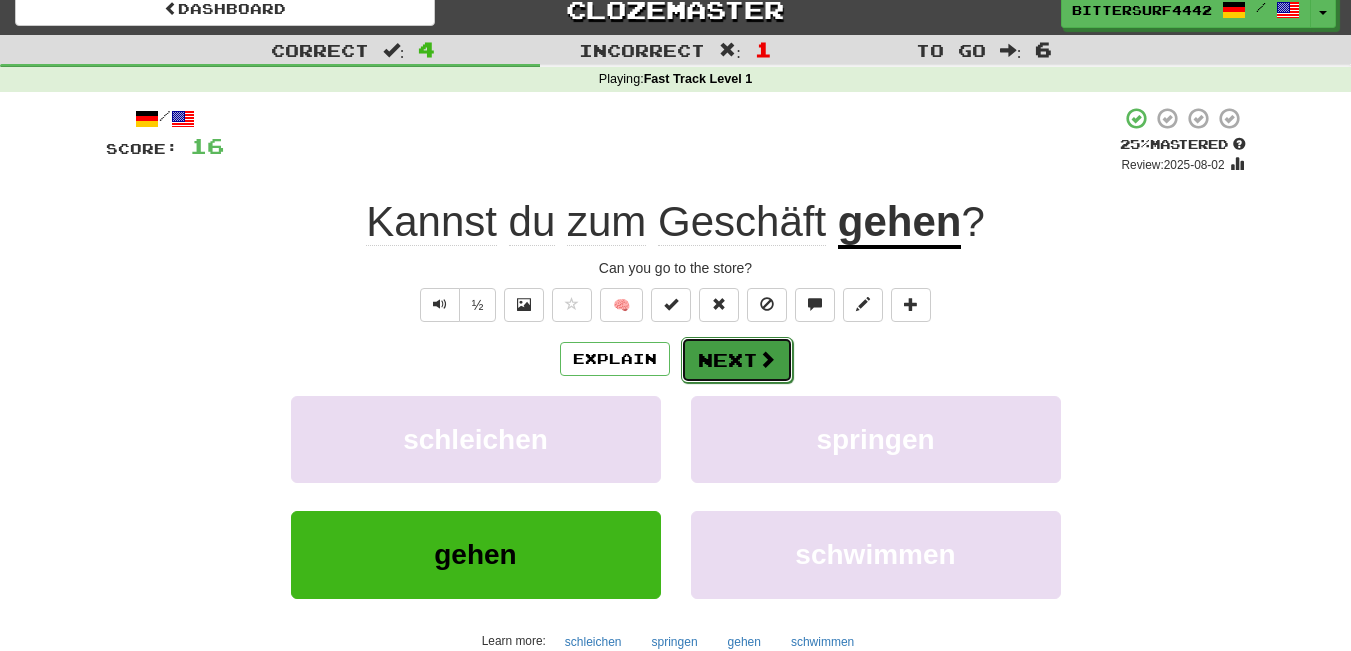click on "Next" at bounding box center [737, 360] 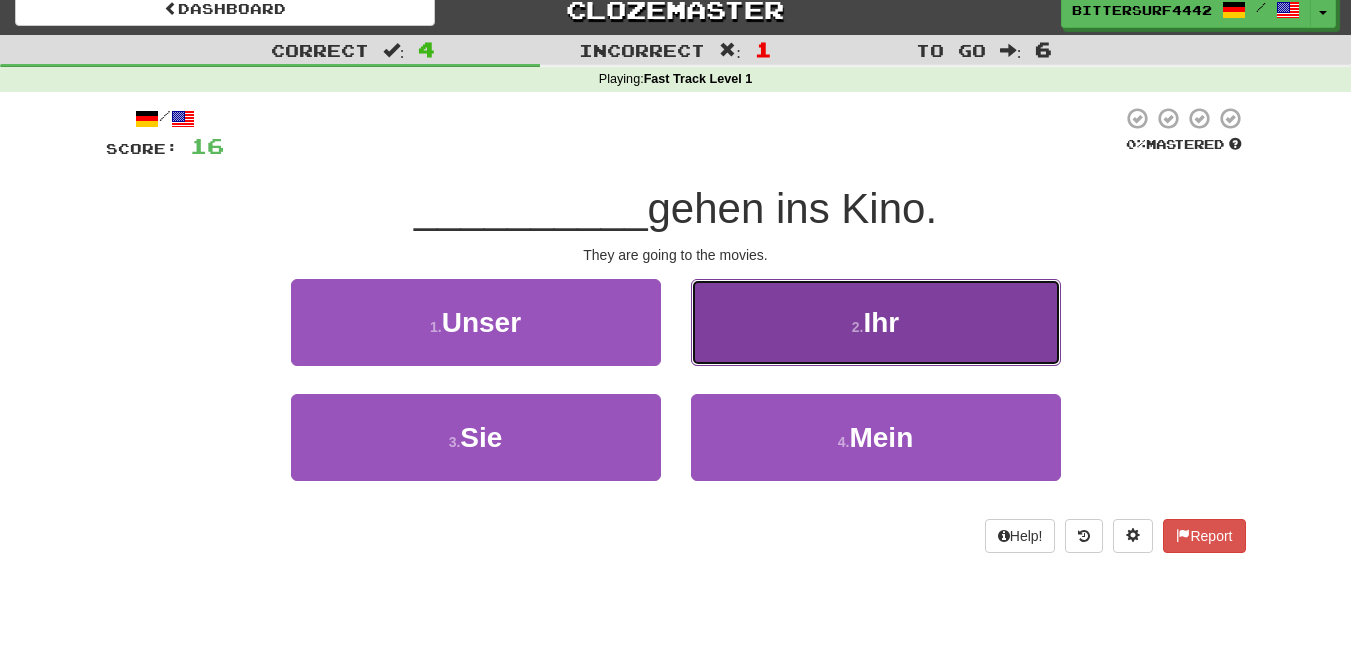 click on "2 .  Ihr" at bounding box center (876, 322) 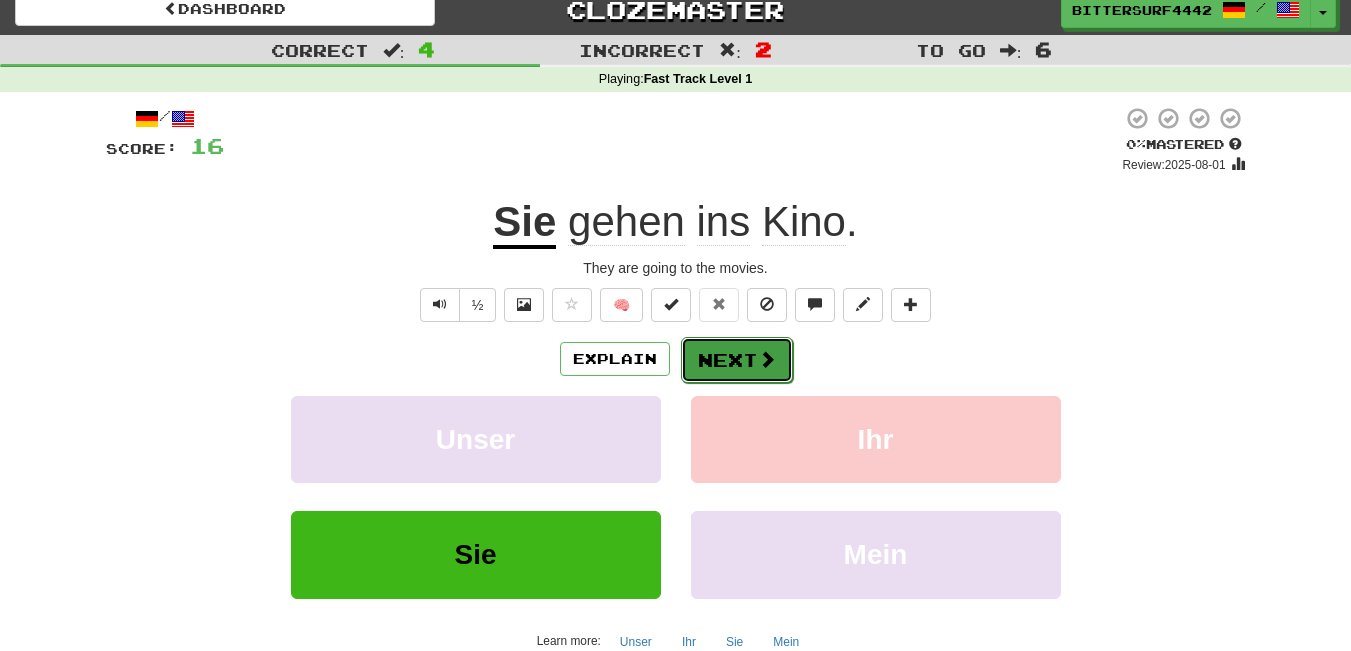click on "Next" at bounding box center (737, 360) 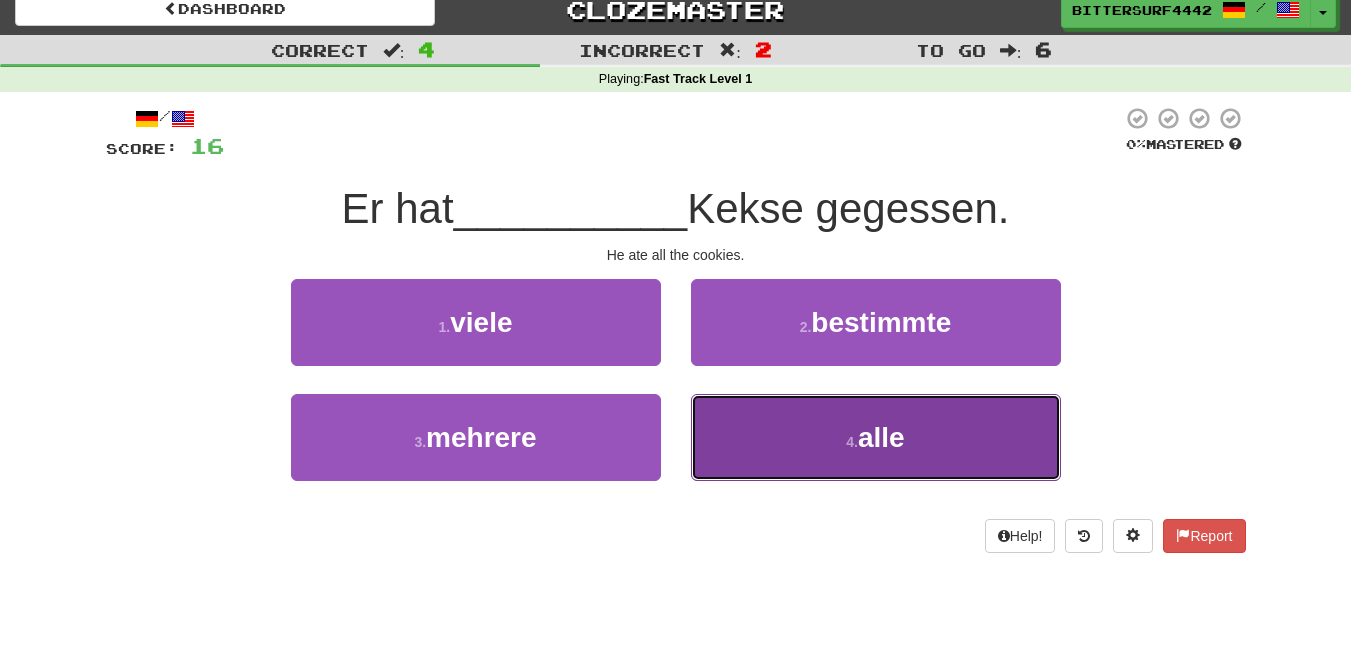 click on "4 .  alle" at bounding box center (876, 437) 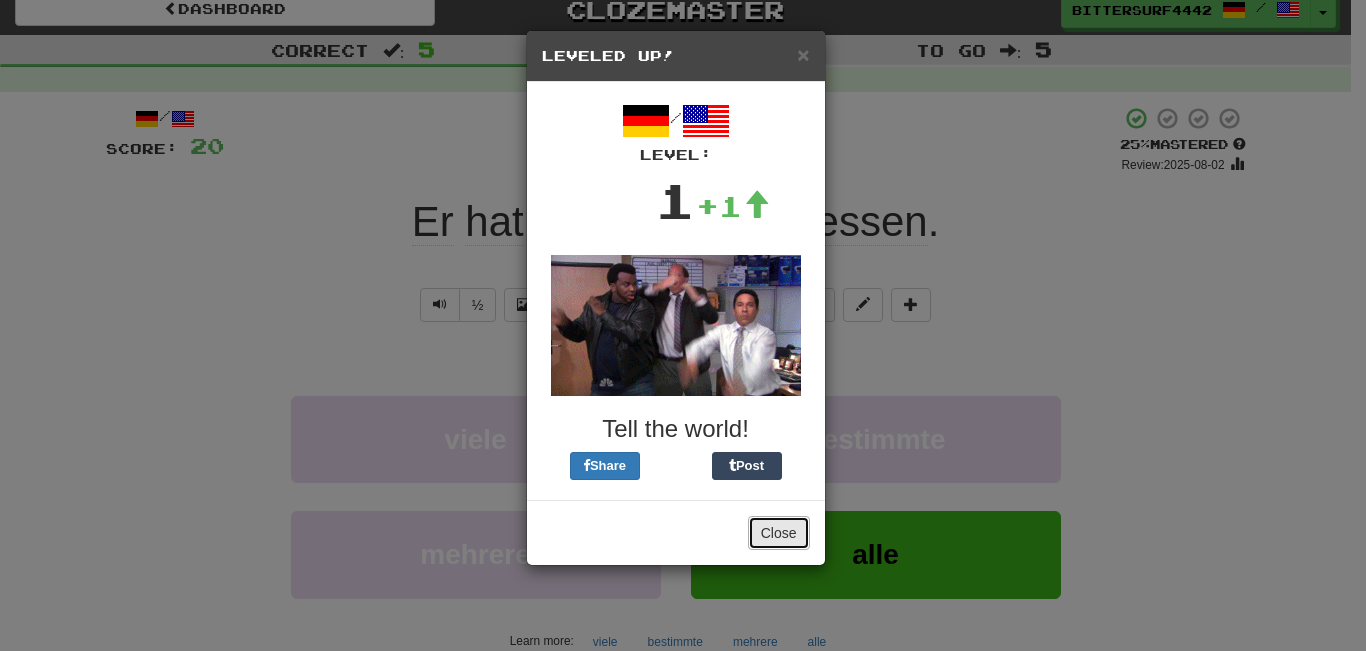 click on "Close" at bounding box center [779, 533] 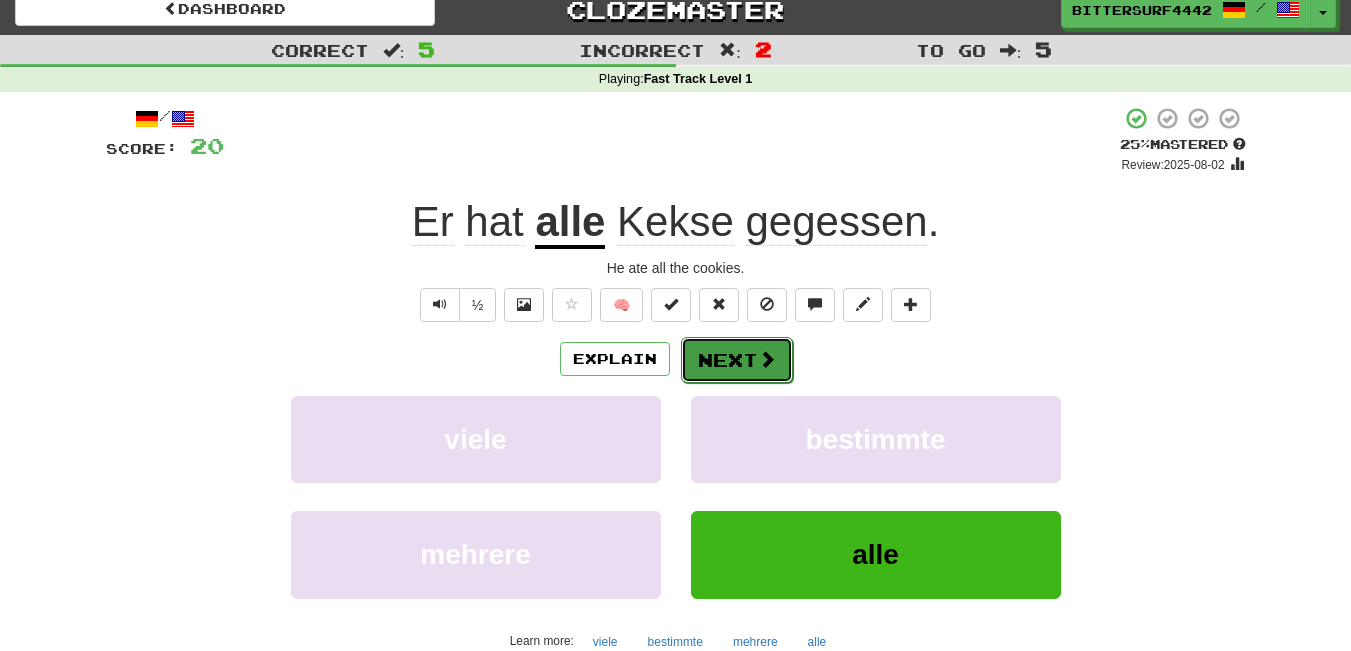 click on "Next" at bounding box center (737, 360) 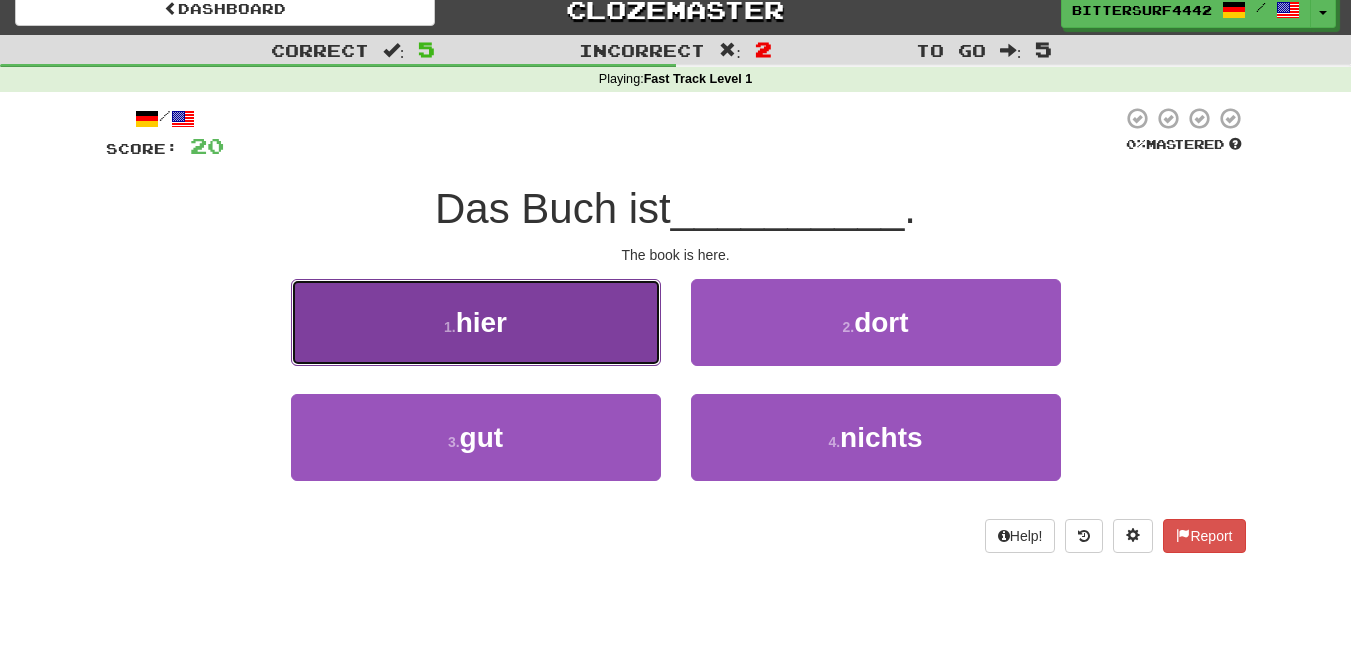 click on "1 .  hier" at bounding box center (476, 322) 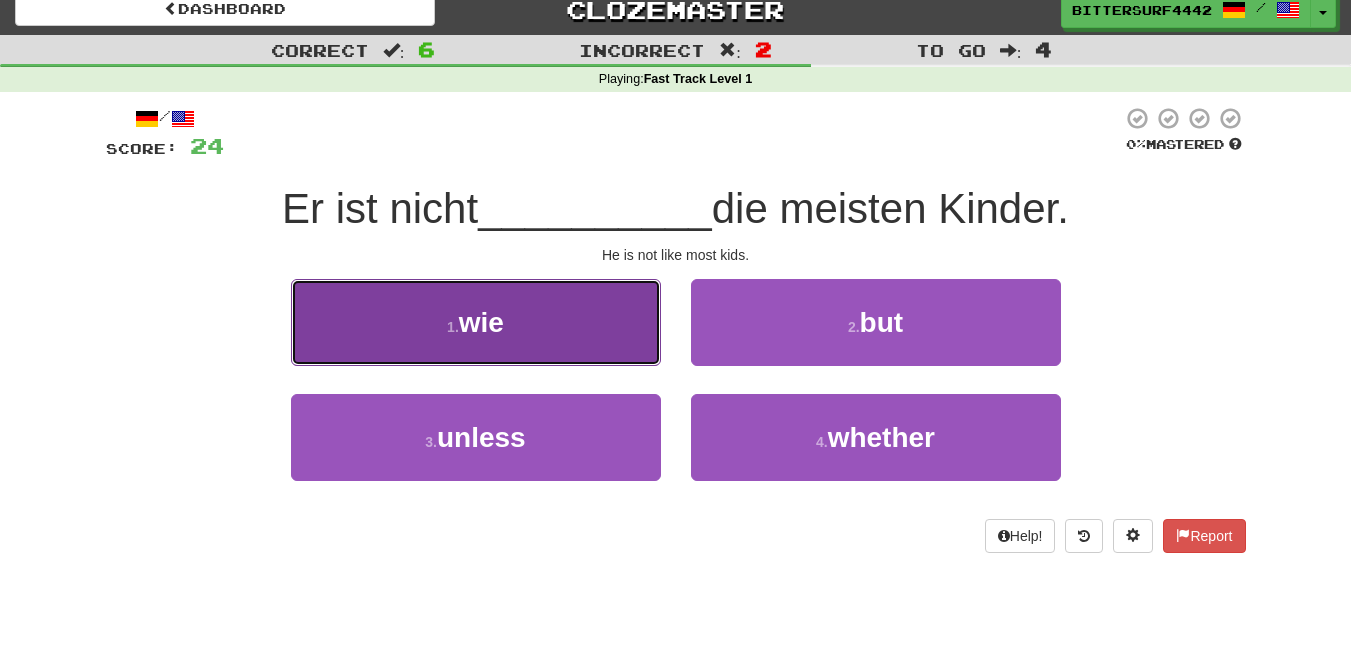 click on "1 .  wie" at bounding box center [476, 322] 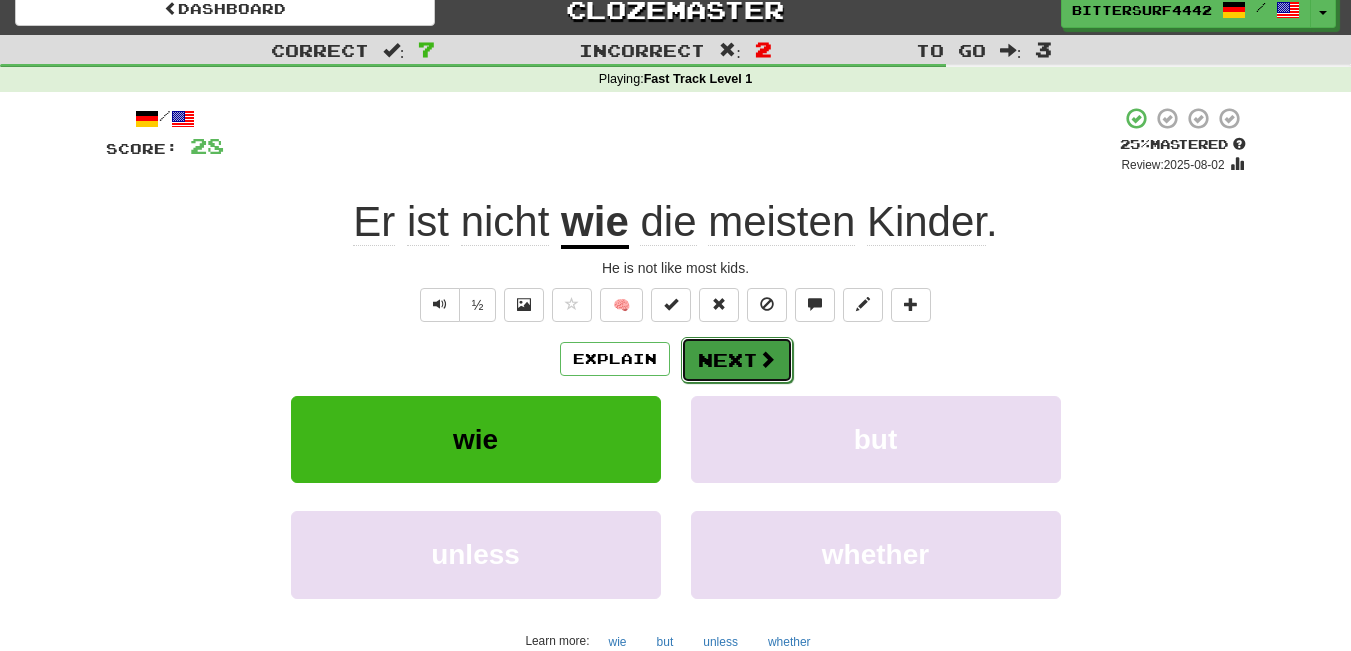 click on "Next" at bounding box center [737, 360] 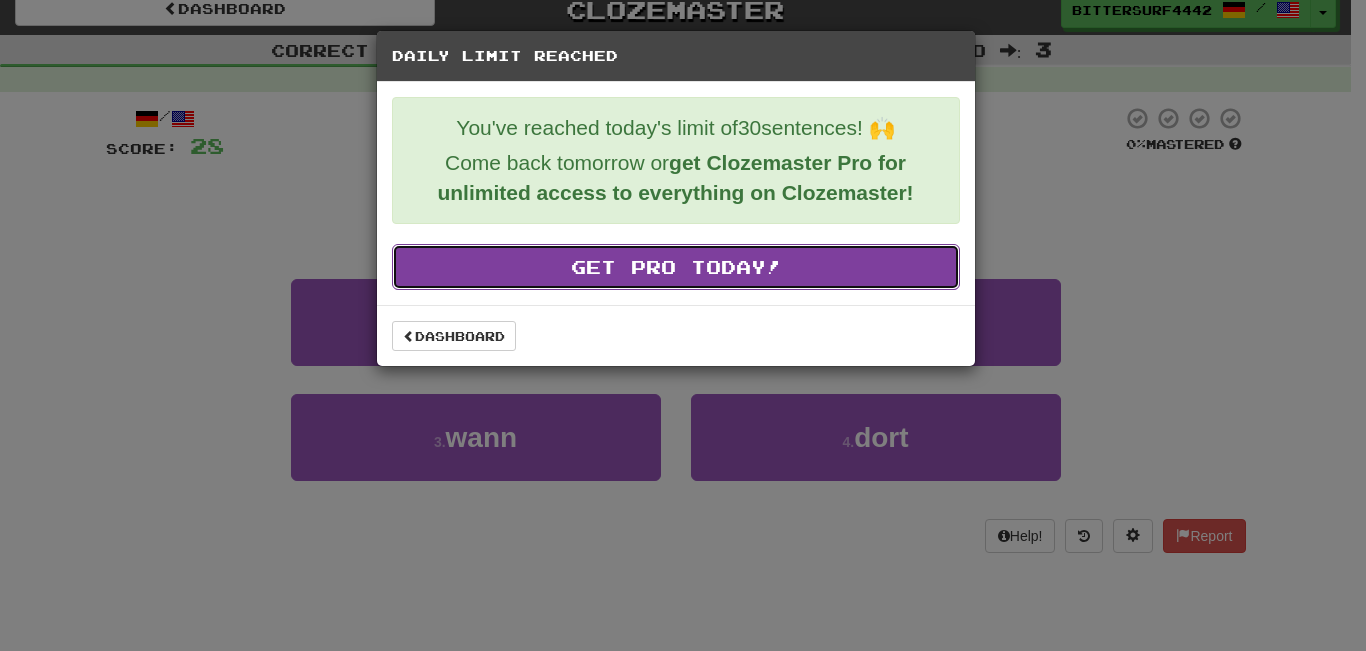 click on "Get Pro Today!" at bounding box center (676, 267) 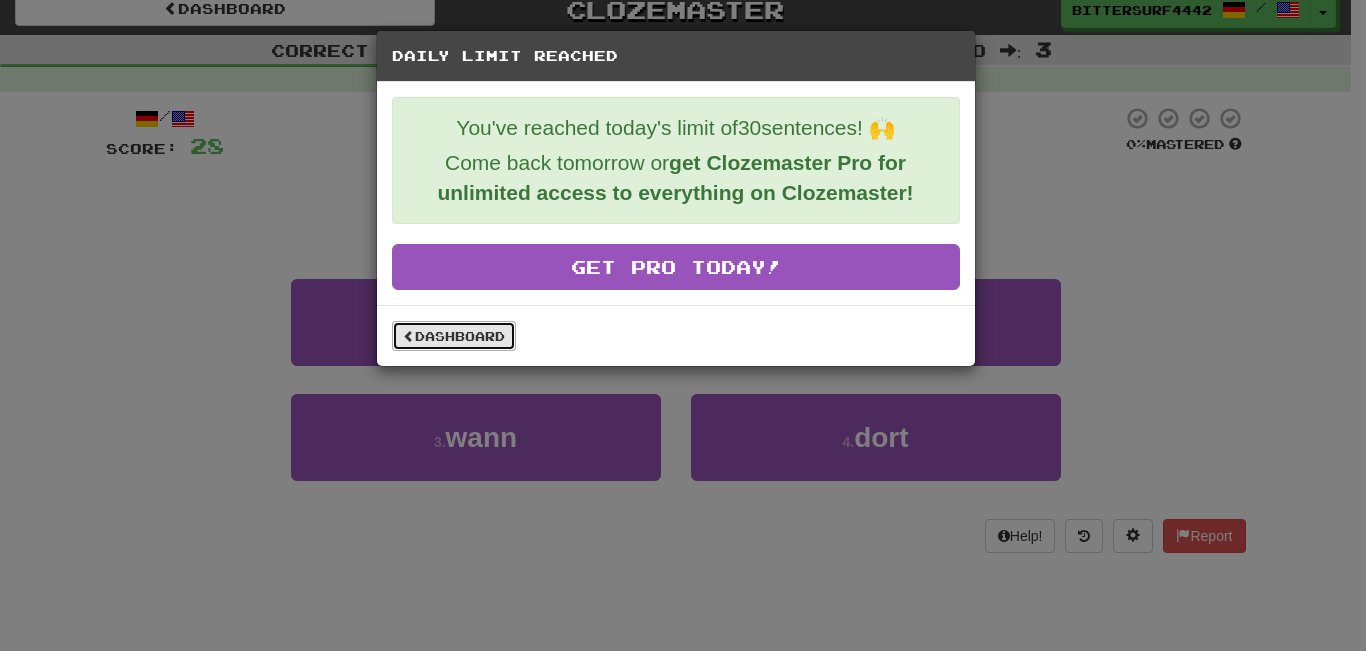 click on "Dashboard" at bounding box center [454, 336] 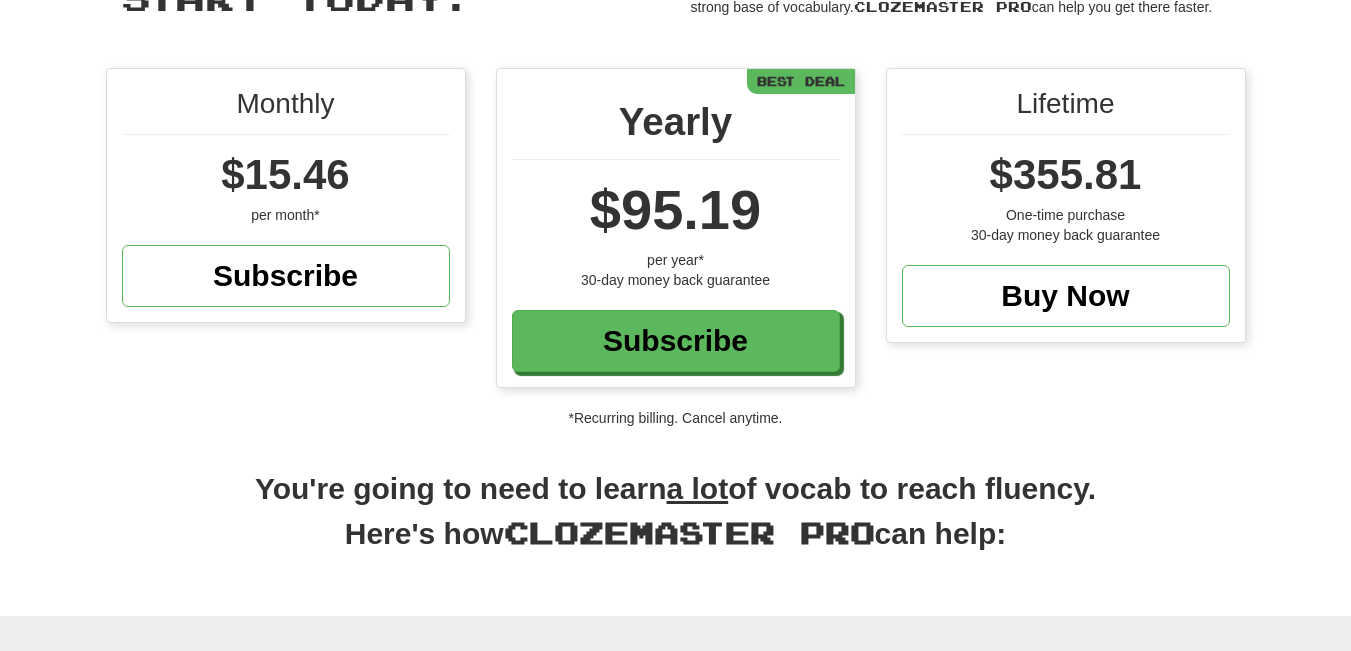 scroll, scrollTop: 175, scrollLeft: 0, axis: vertical 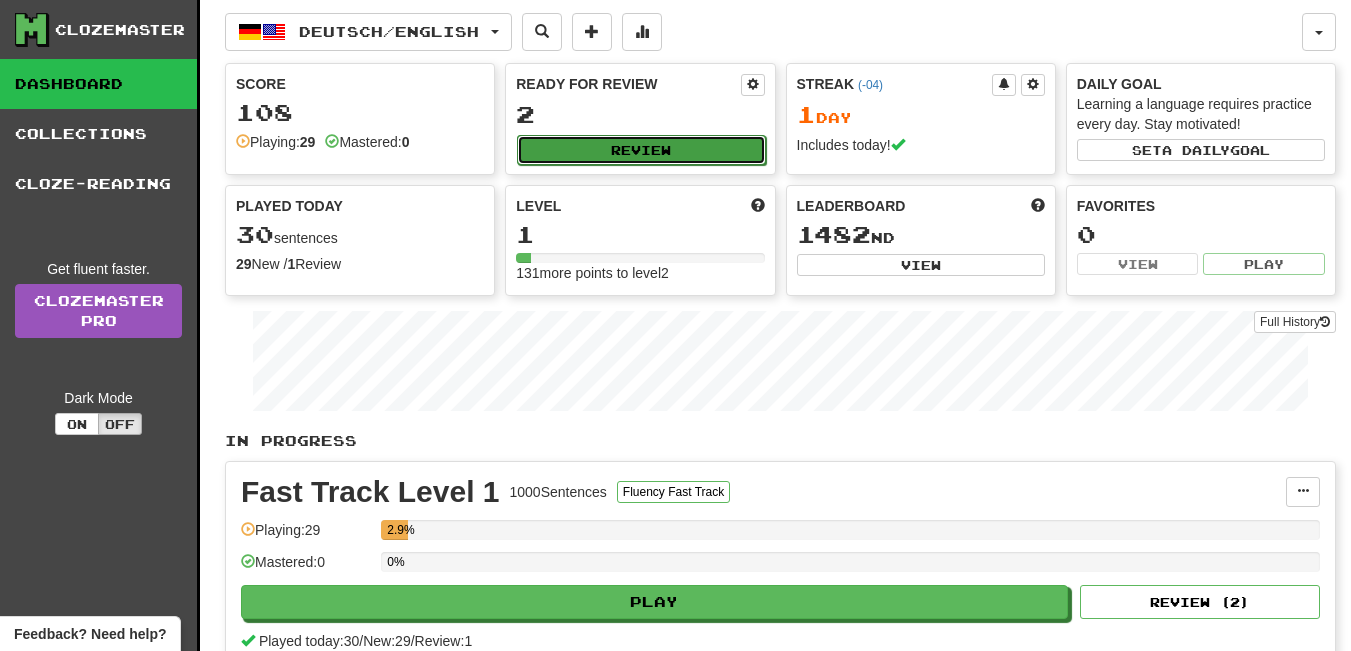 click on "Review" at bounding box center (641, 150) 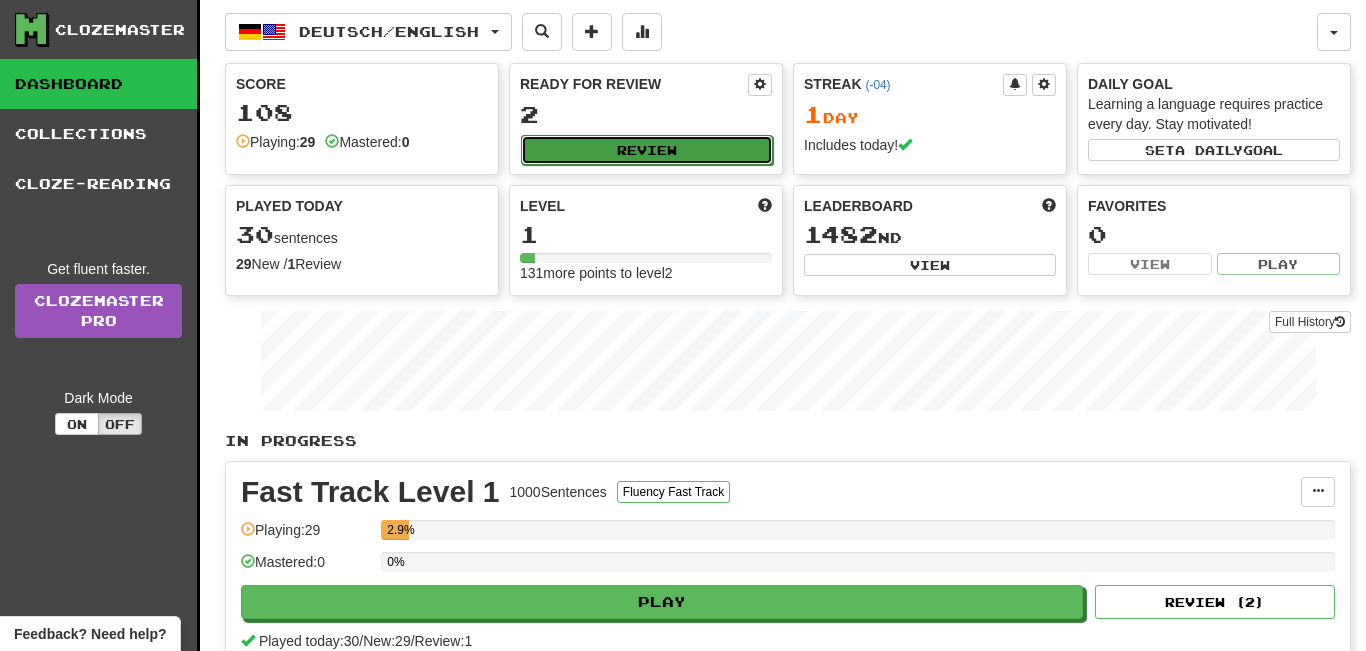 select on "**" 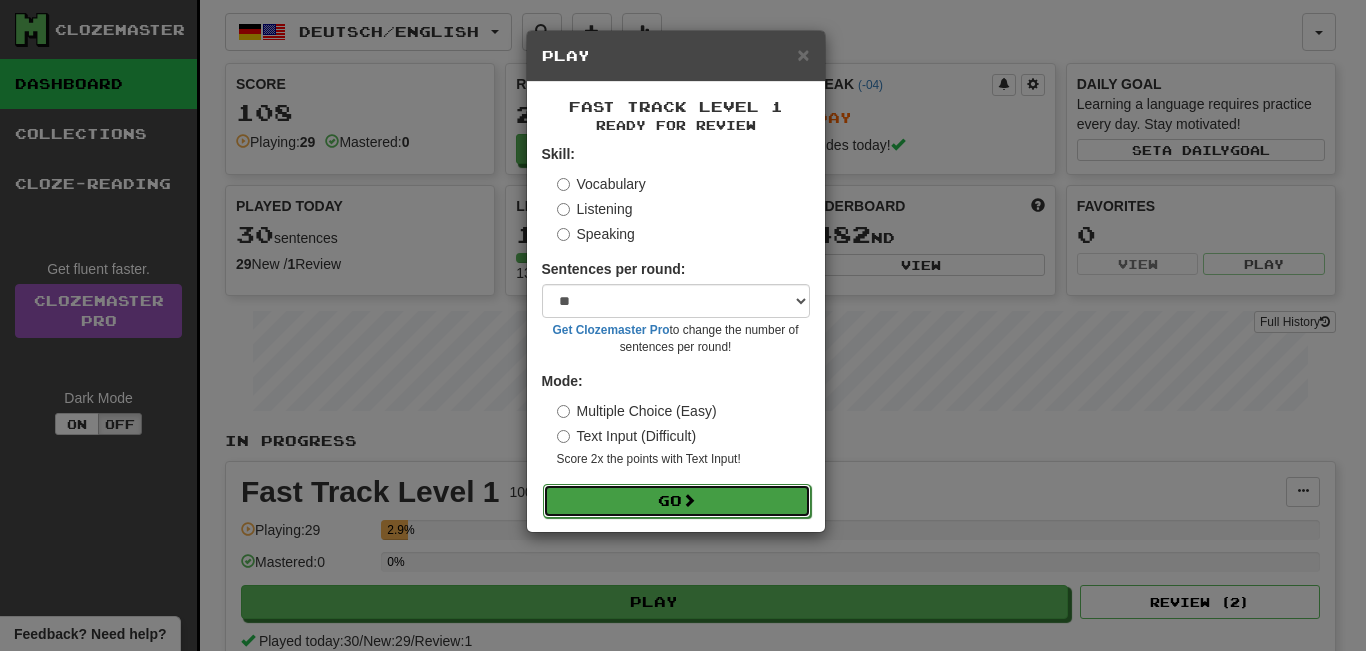 click on "Go" at bounding box center (677, 501) 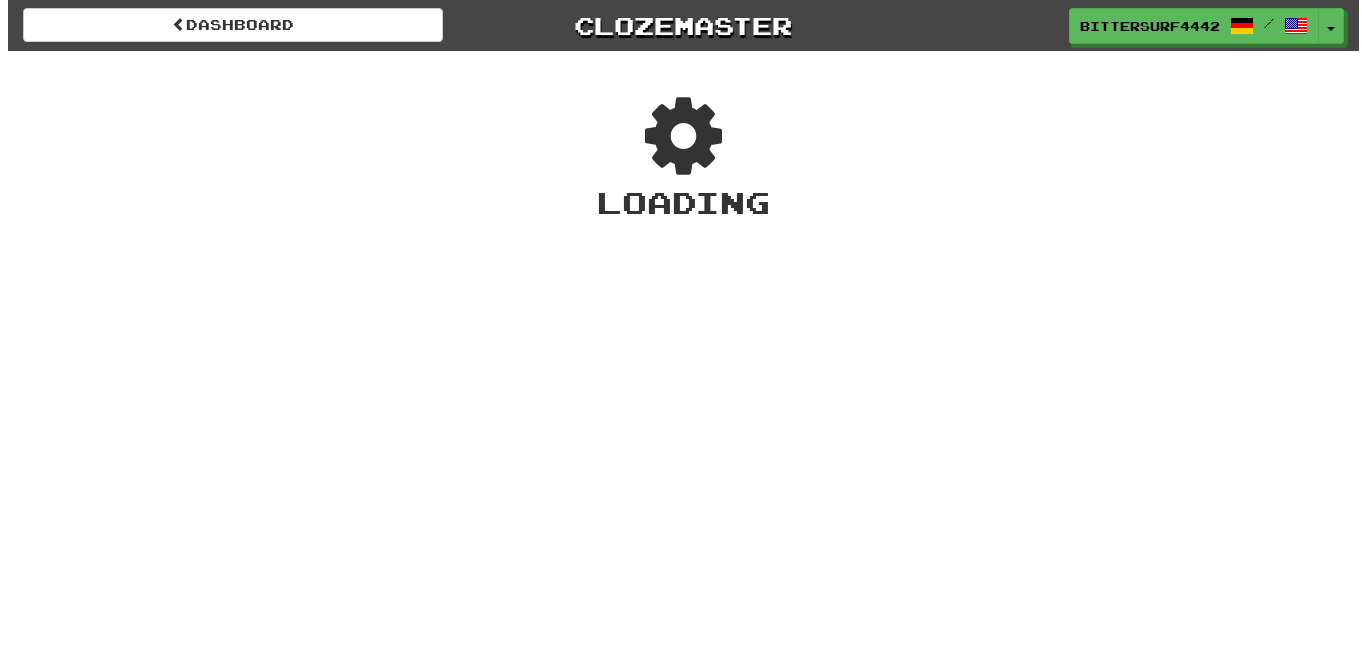 scroll, scrollTop: 0, scrollLeft: 0, axis: both 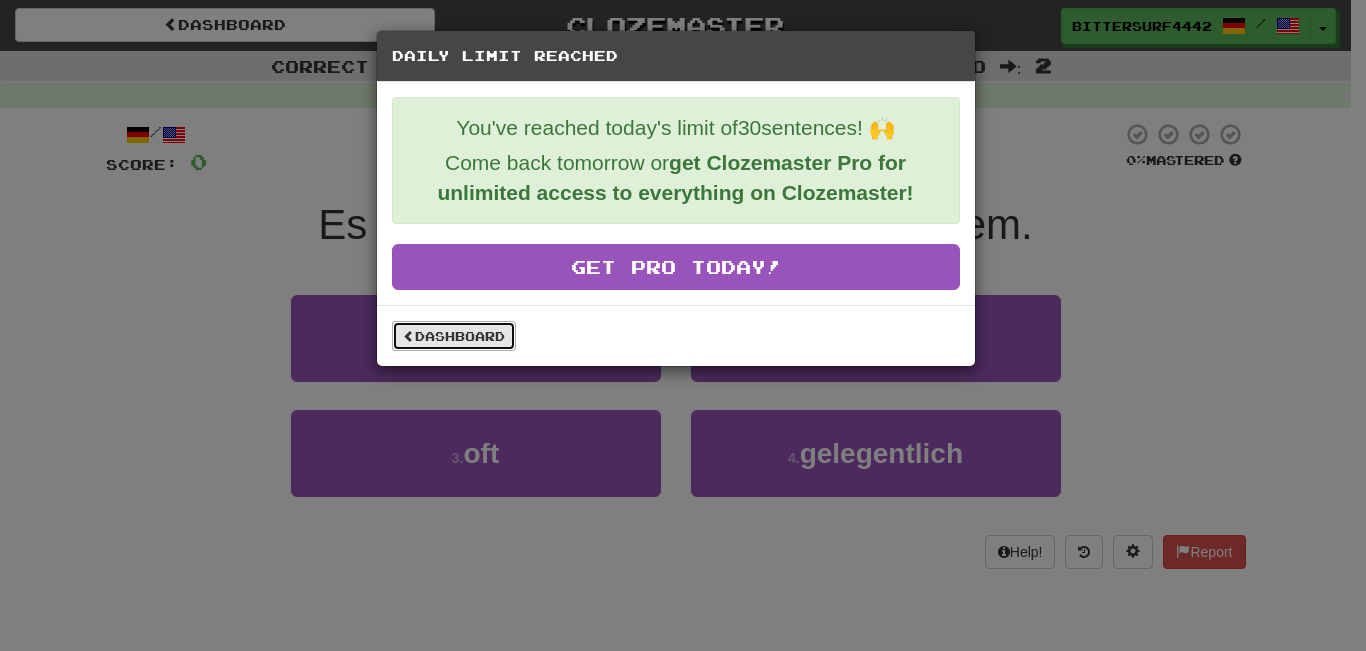 click on "Dashboard" at bounding box center [454, 336] 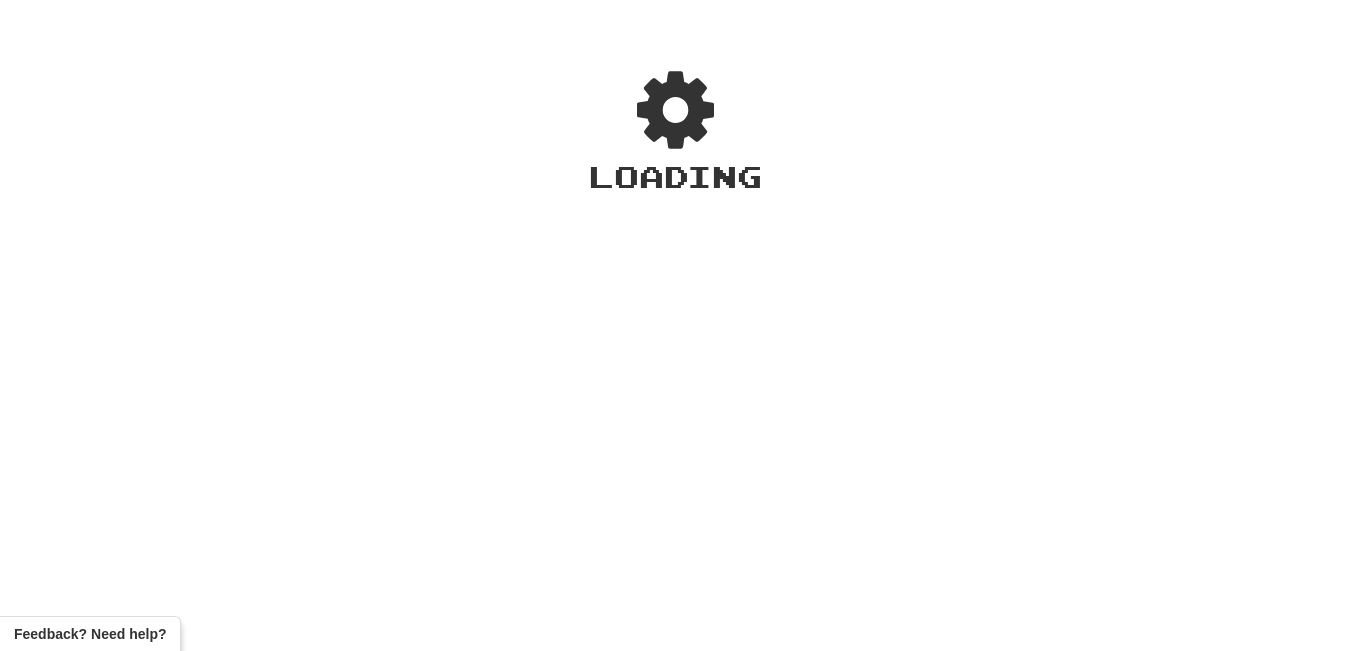 scroll, scrollTop: 0, scrollLeft: 0, axis: both 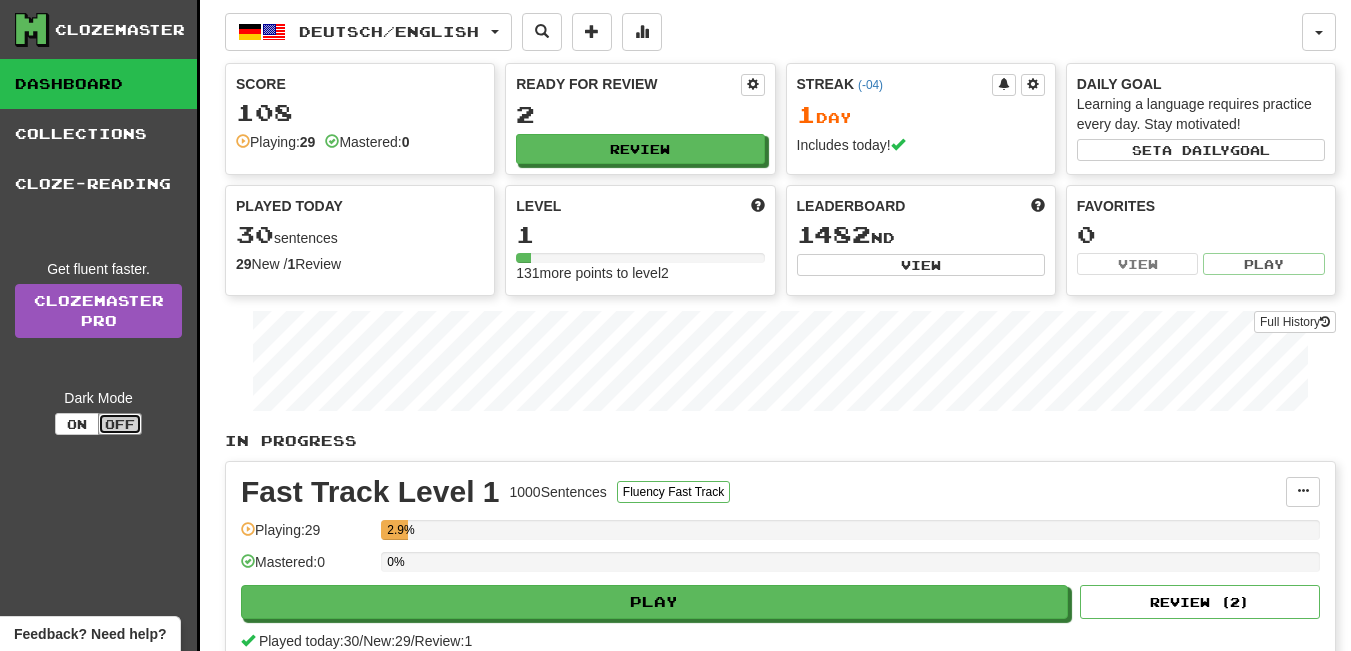 click on "Off" at bounding box center [120, 424] 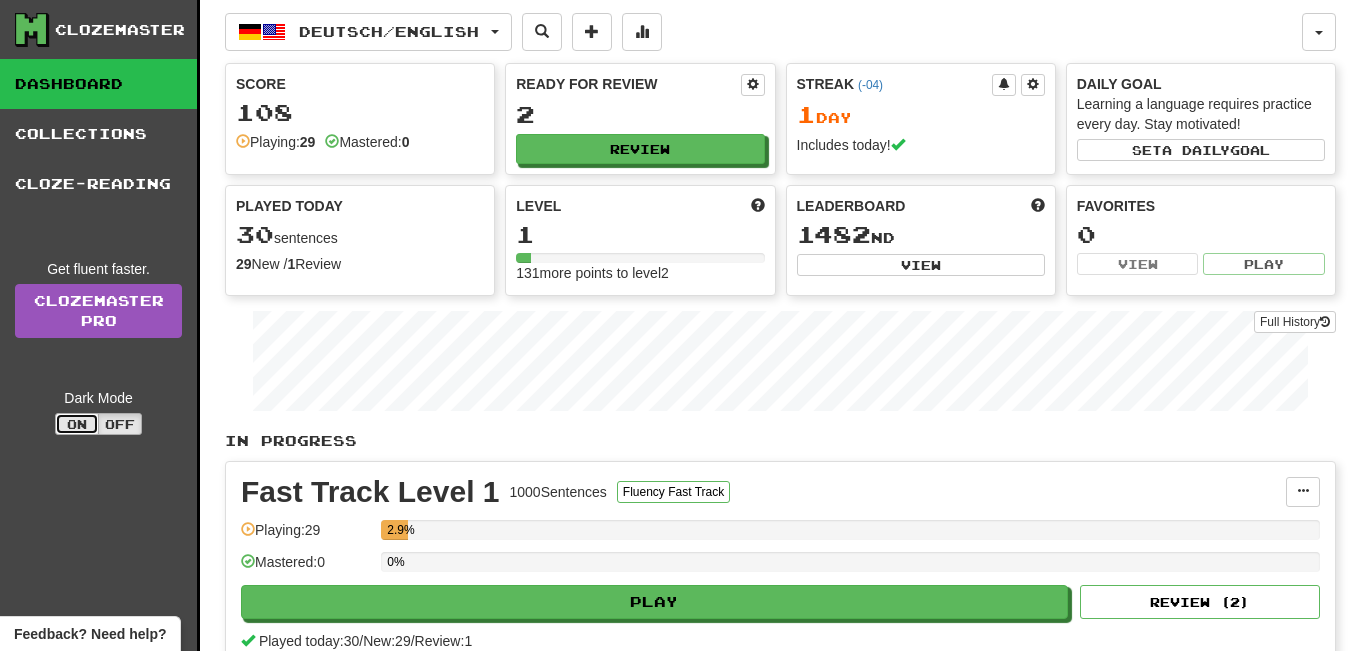 click on "On" at bounding box center [77, 424] 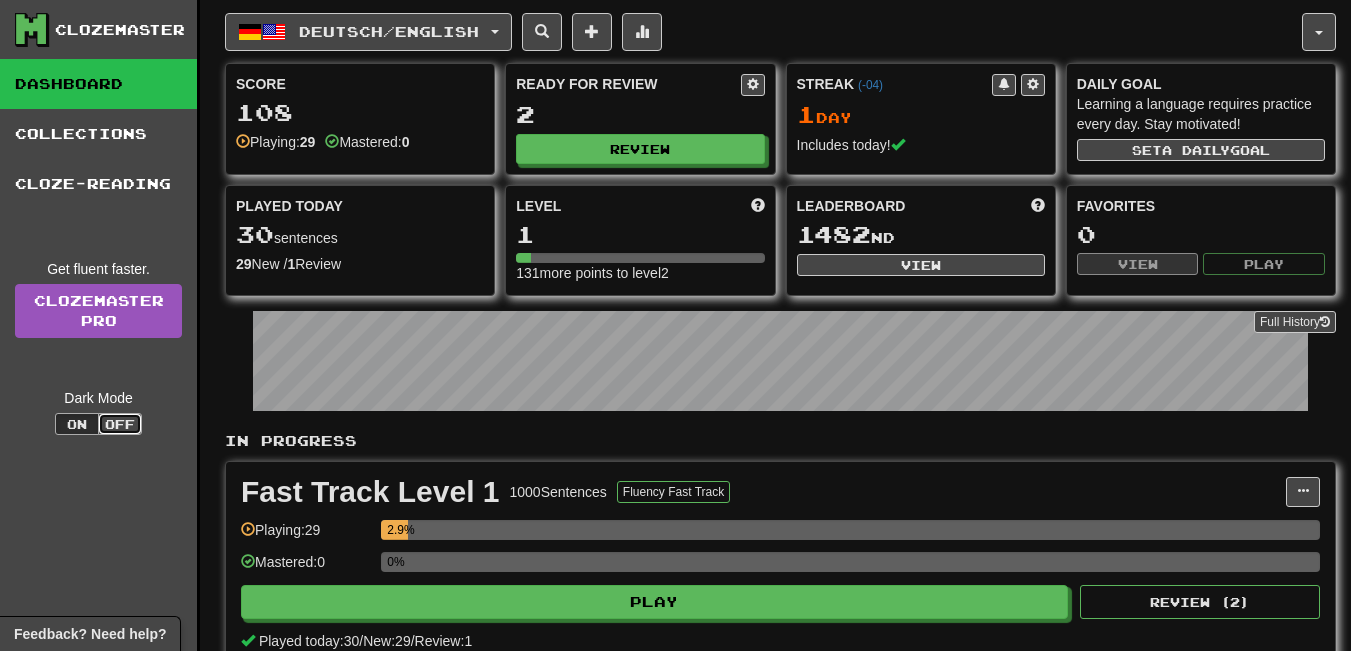 click on "Off" at bounding box center (120, 424) 